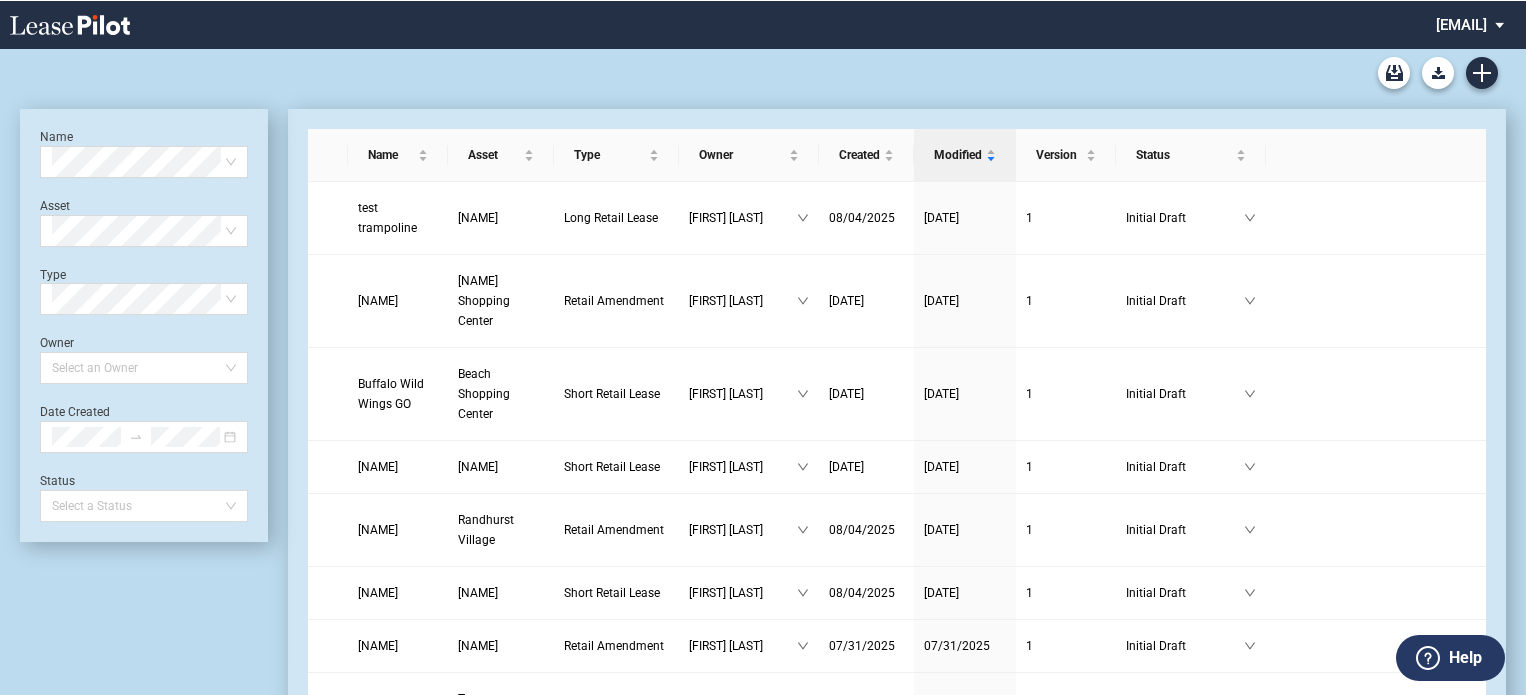 scroll, scrollTop: 0, scrollLeft: 0, axis: both 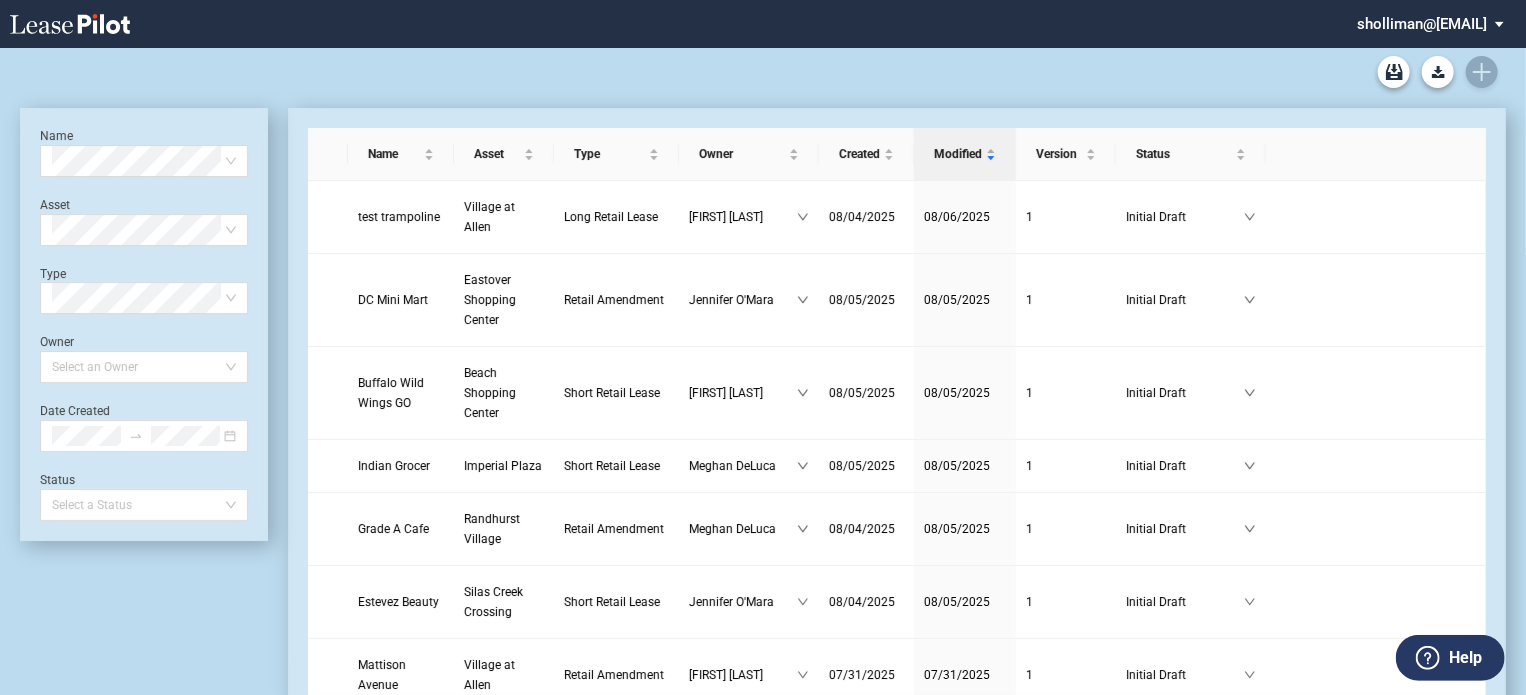 click at bounding box center (588, 24) 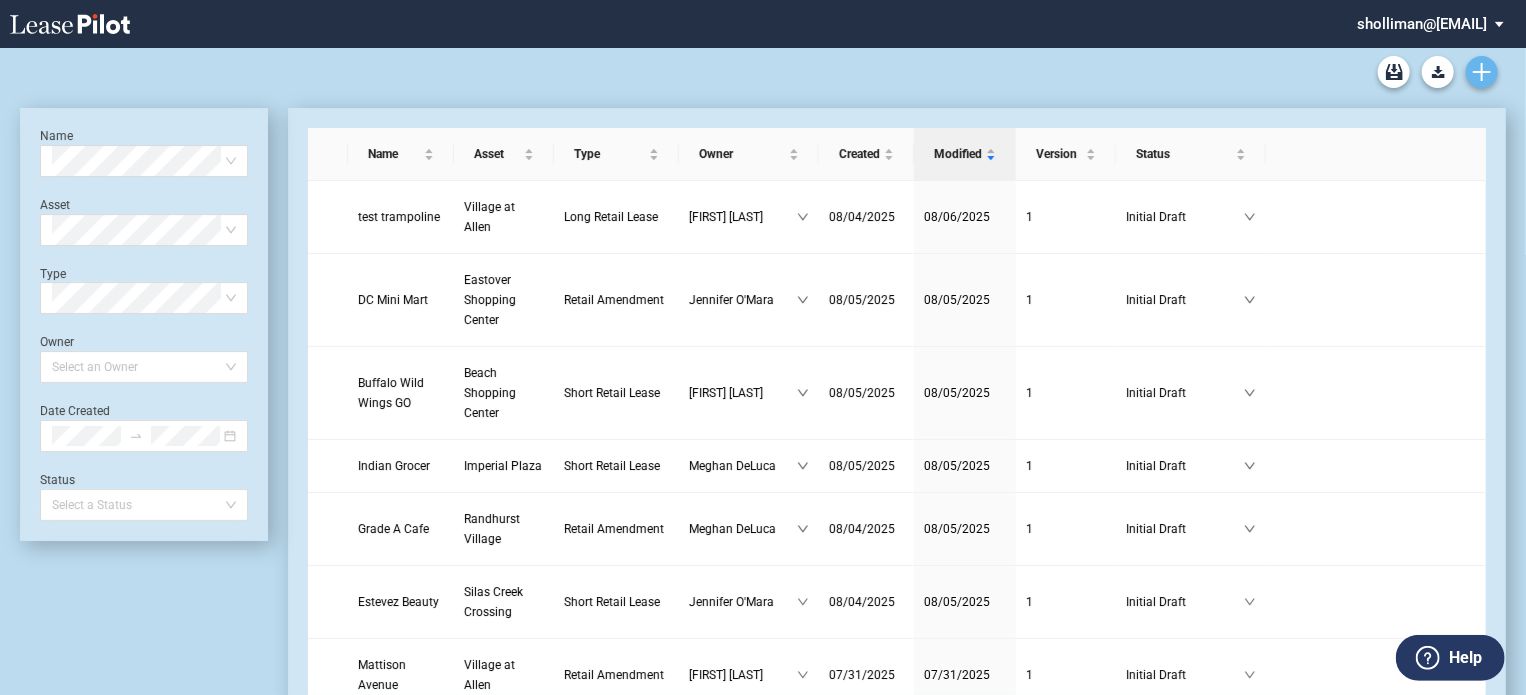 click at bounding box center [1482, 72] 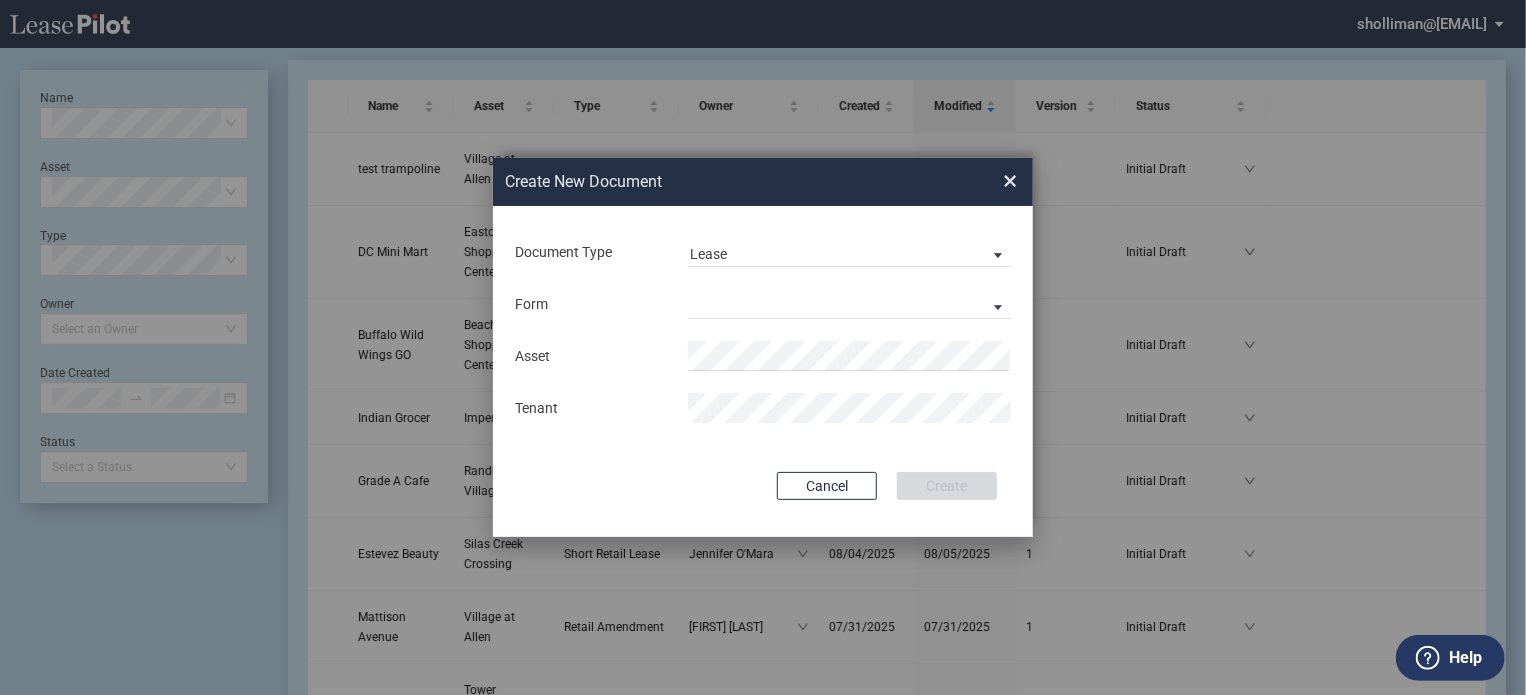 click on "Form
Long Retail Lease
Short Retail Lease" at bounding box center [763, 304] 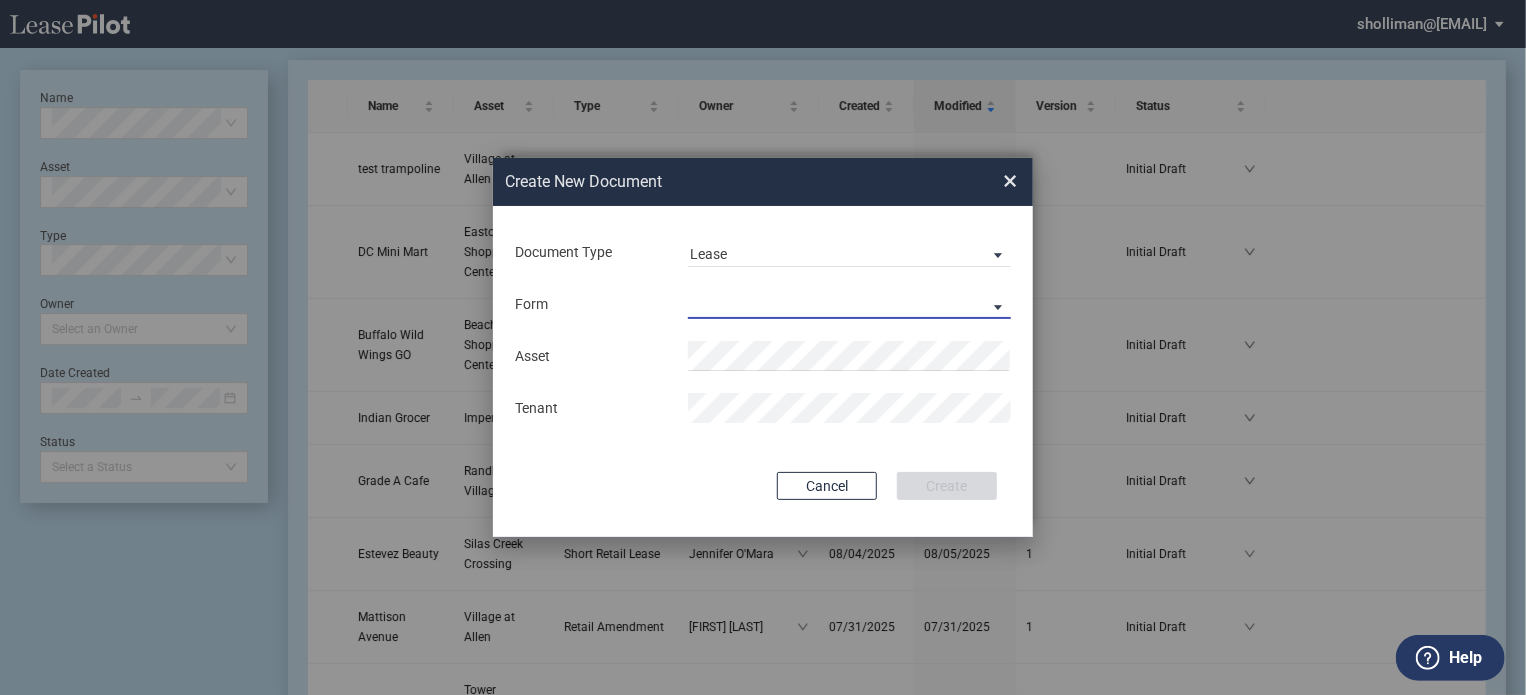 click on "Long Retail Lease
Short Retail Lease" at bounding box center [849, 304] 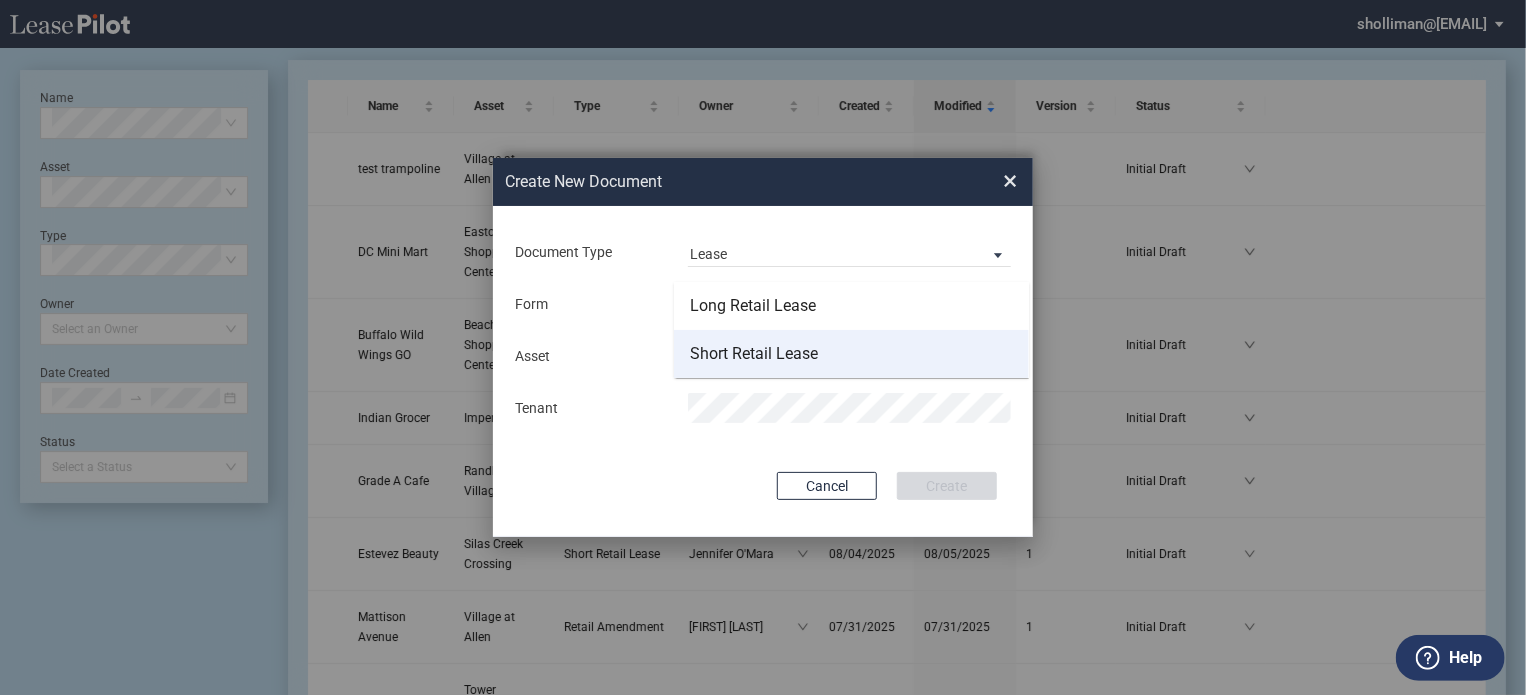 click on "Short Retail Lease" at bounding box center (754, 354) 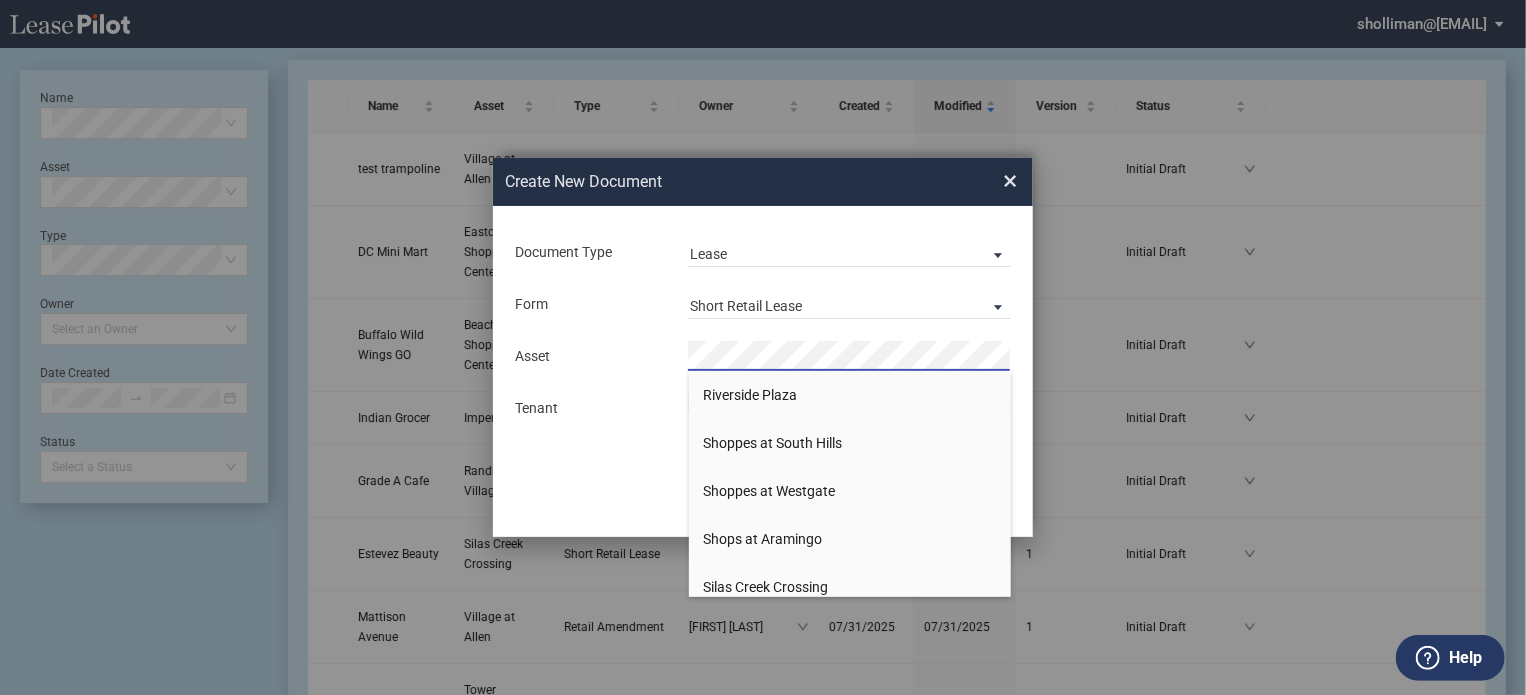 scroll, scrollTop: 2900, scrollLeft: 0, axis: vertical 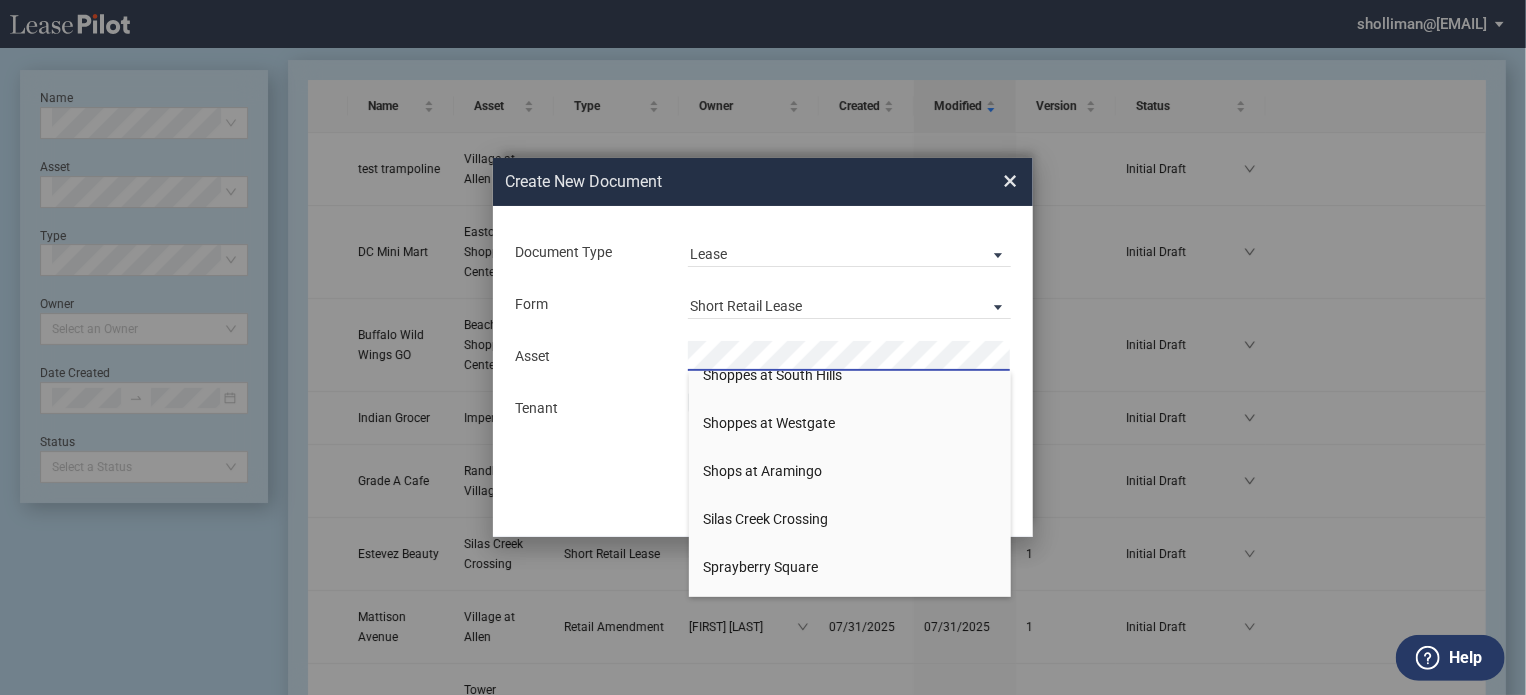 click on "[NAME]" at bounding box center (766, 519) 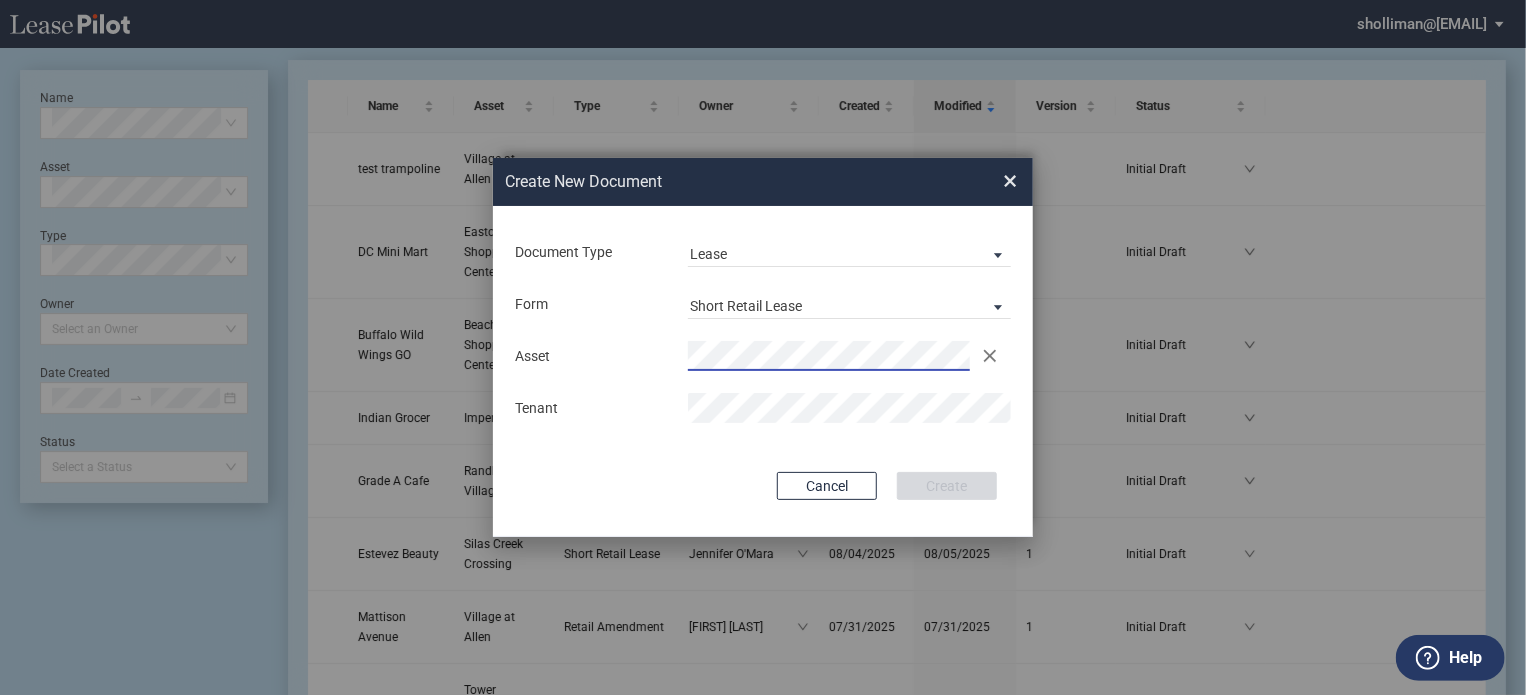click on "Tenant" at bounding box center (763, 408) 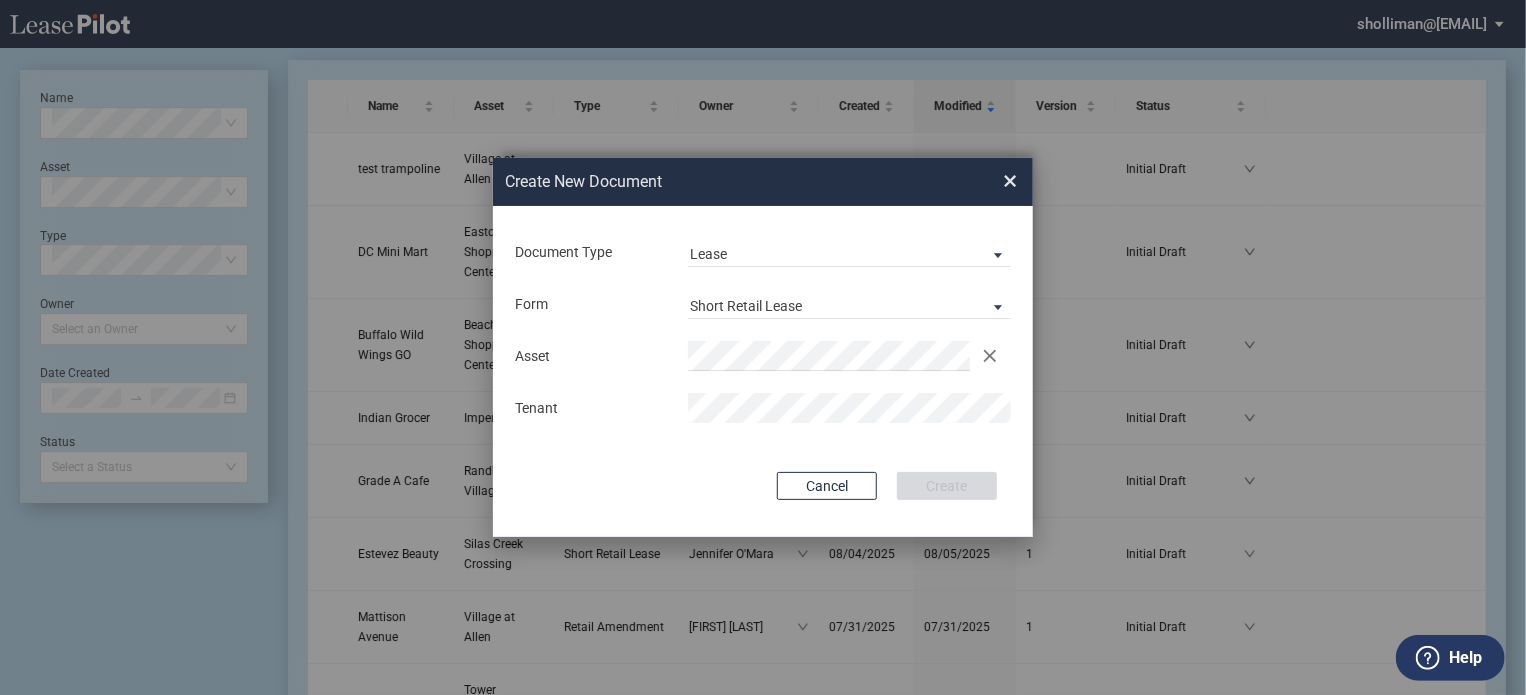 click on "Document Type
Lease
Lease
Amendment
Deal Type
Retail
Deal Type
Retail
Form
Short Retail Lease
Asset
Clear
Tenant
Use Conformed Deal
The selected building was not in your LeasePilot platform when this conformed deal was created. Please recreate the conformed deal if you want to use it for this building.
Copy Deal Terms from
Cancel
Create
Creating..." at bounding box center [763, 371] 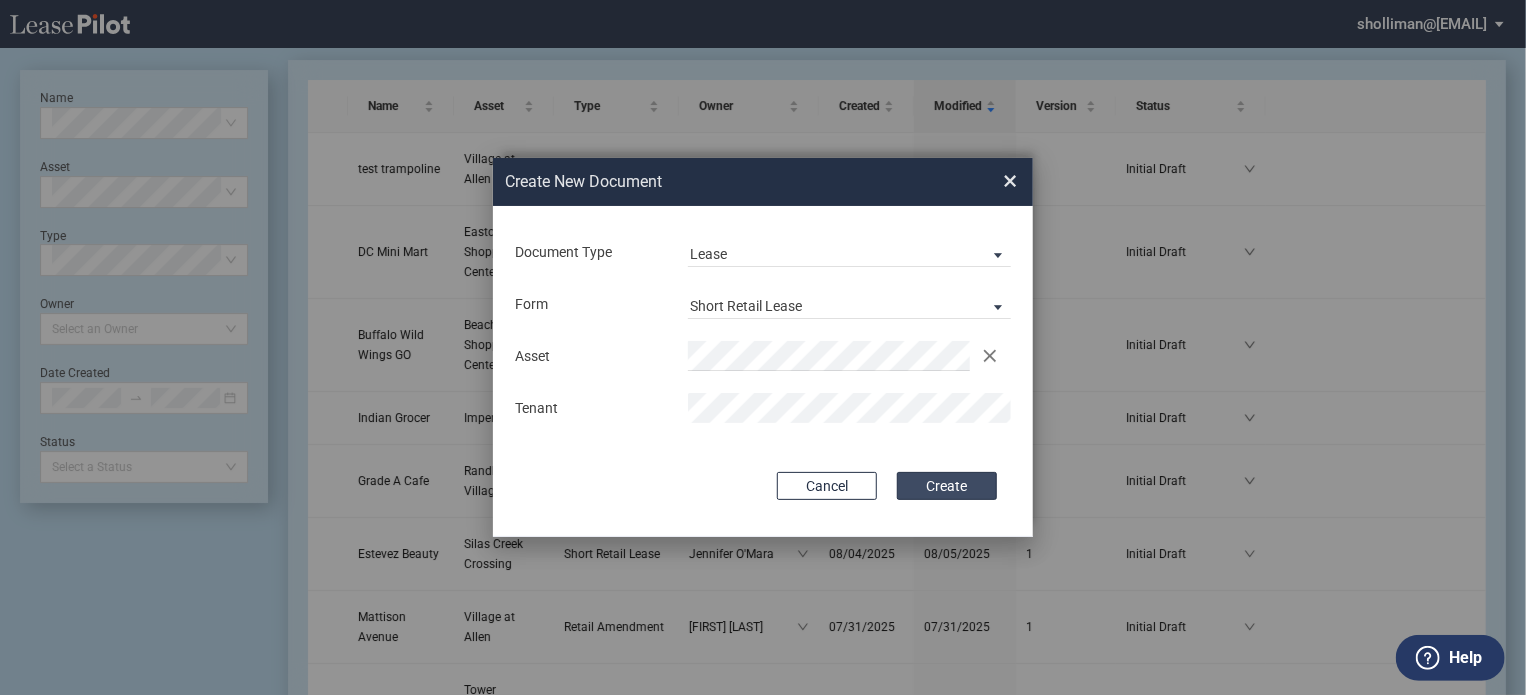 click on "Create" at bounding box center (947, 486) 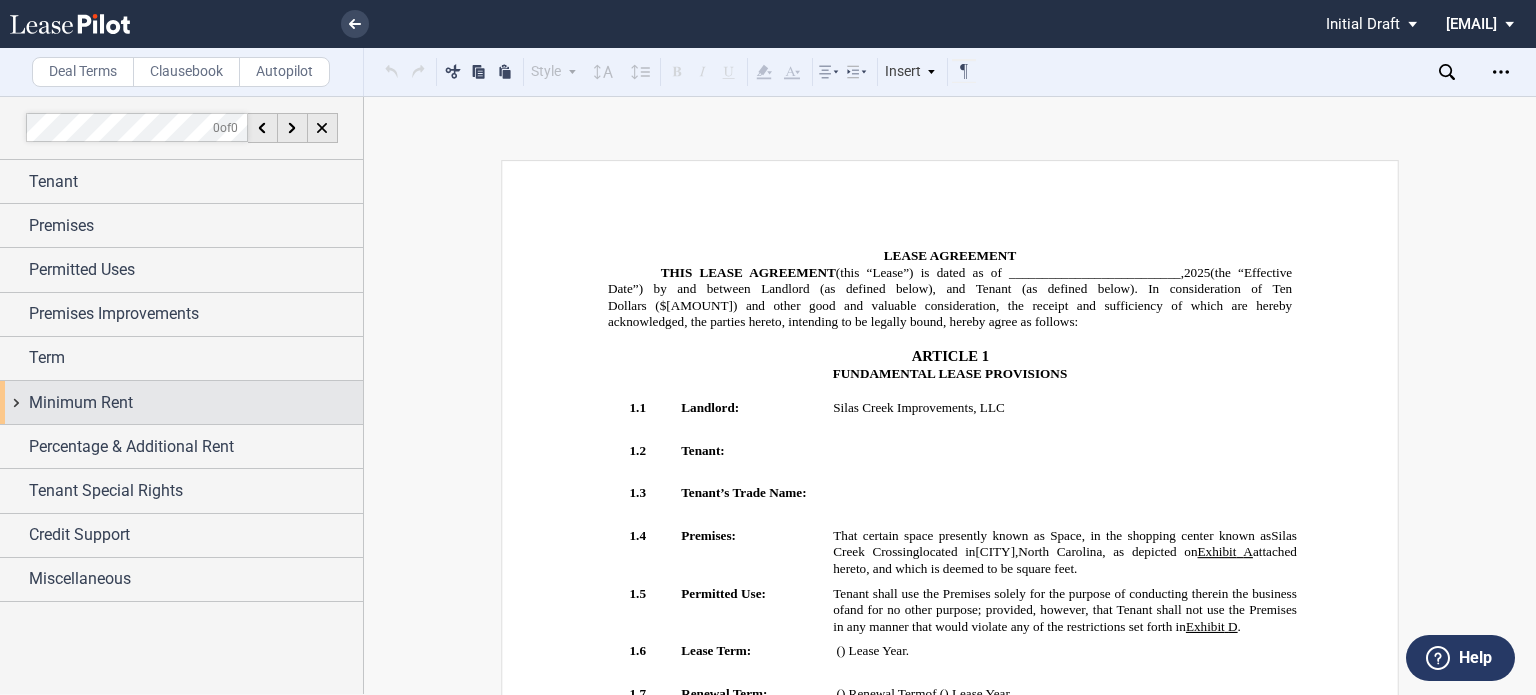 scroll, scrollTop: 0, scrollLeft: 0, axis: both 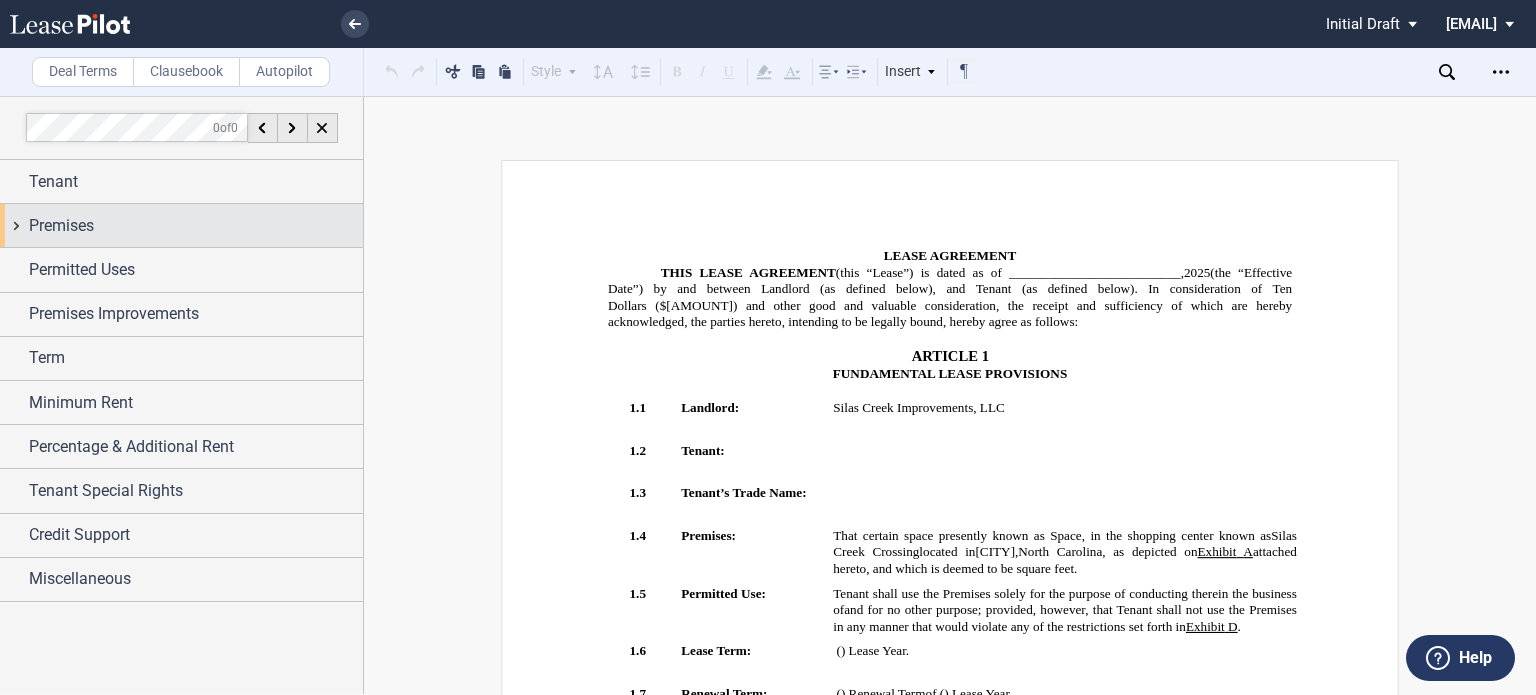 click on "Premises" at bounding box center (181, 225) 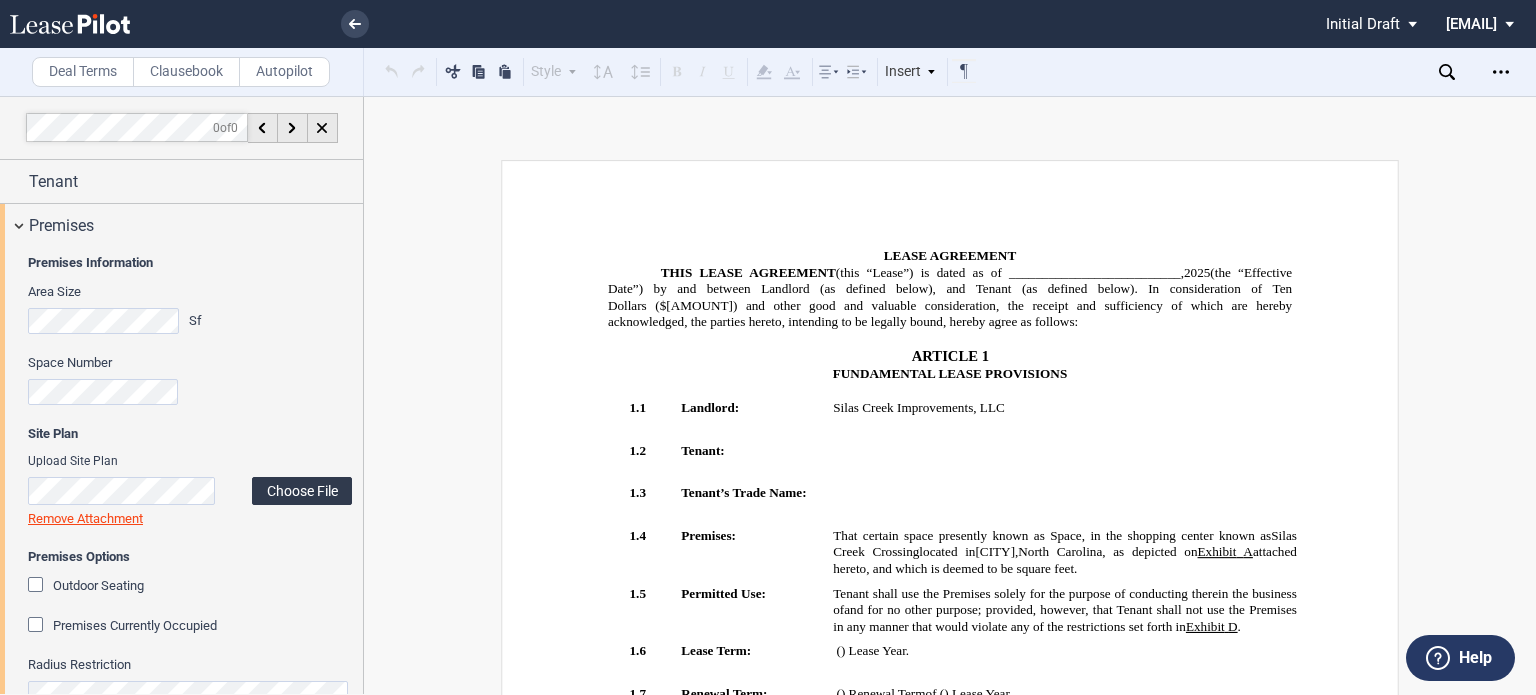 scroll, scrollTop: 100, scrollLeft: 0, axis: vertical 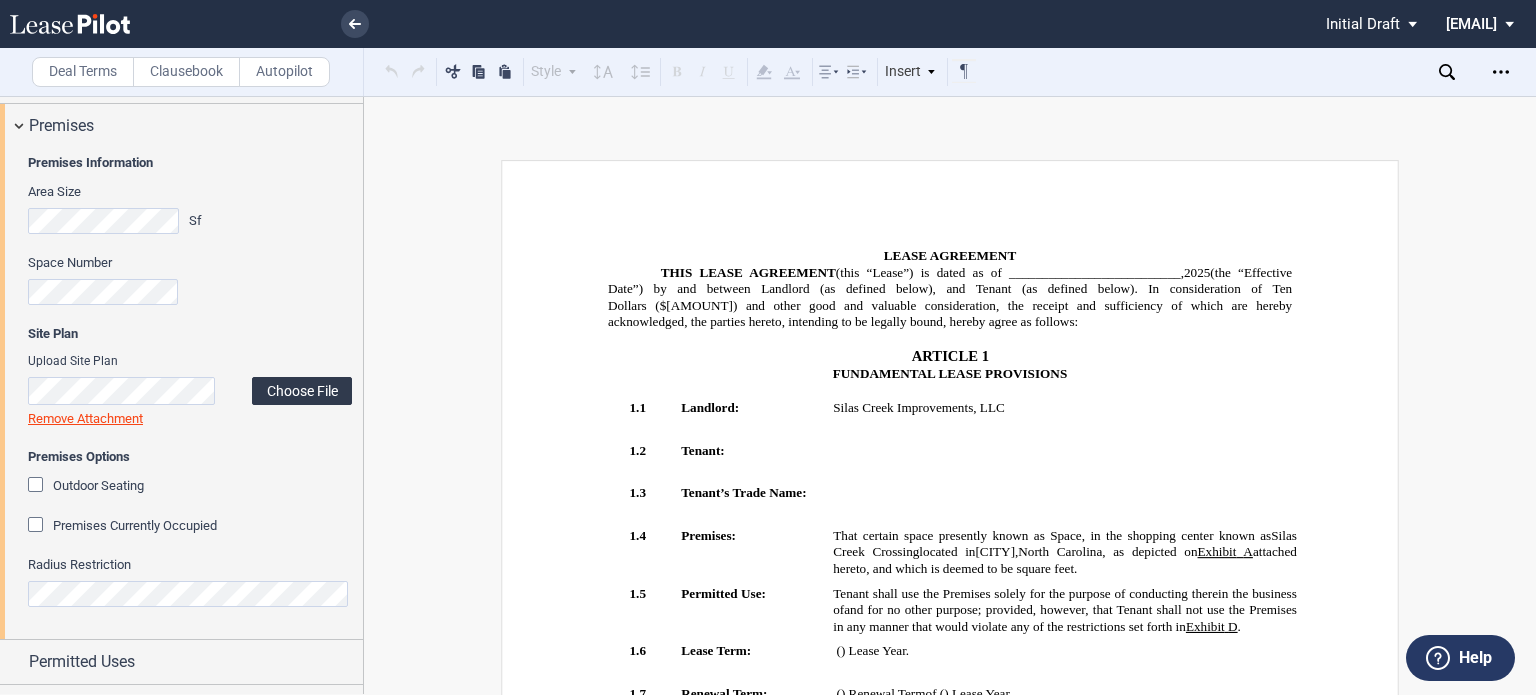 click on "Choose File" 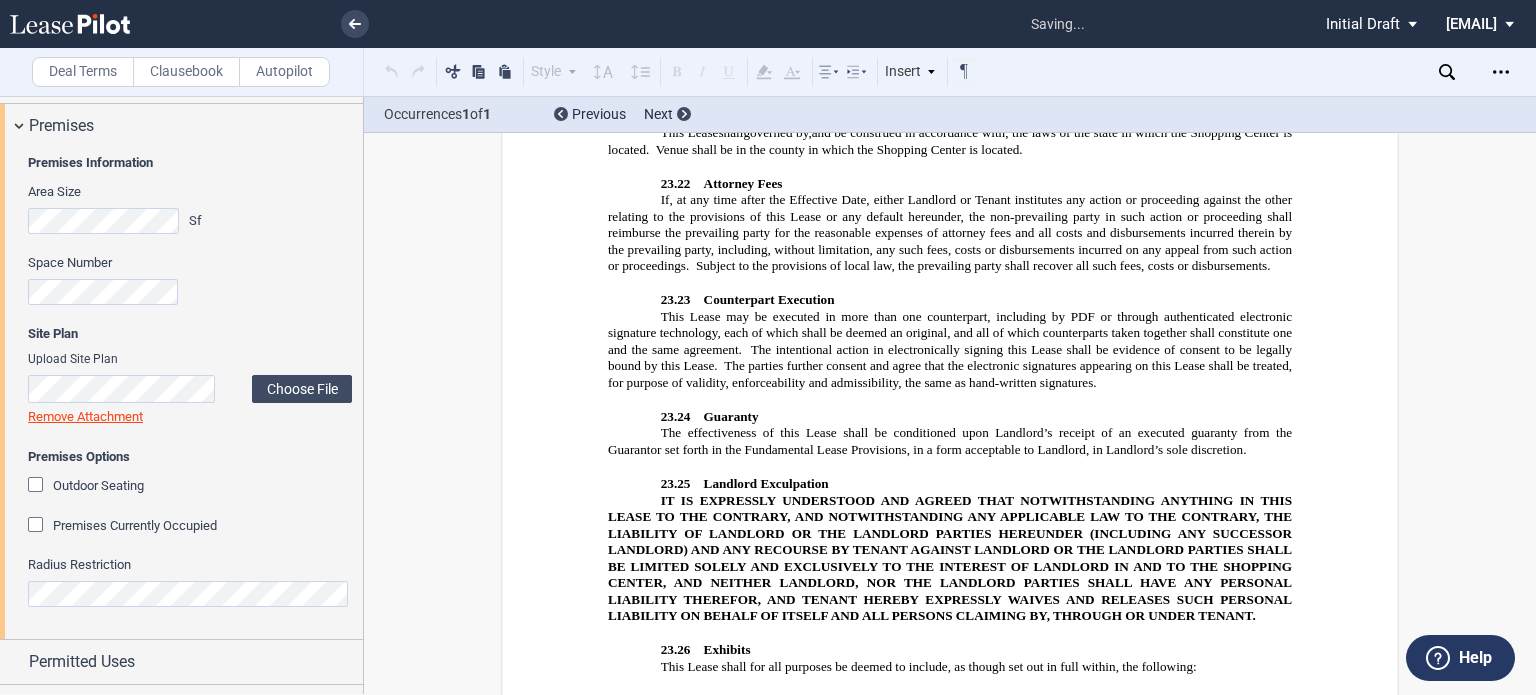 scroll, scrollTop: 15236, scrollLeft: 0, axis: vertical 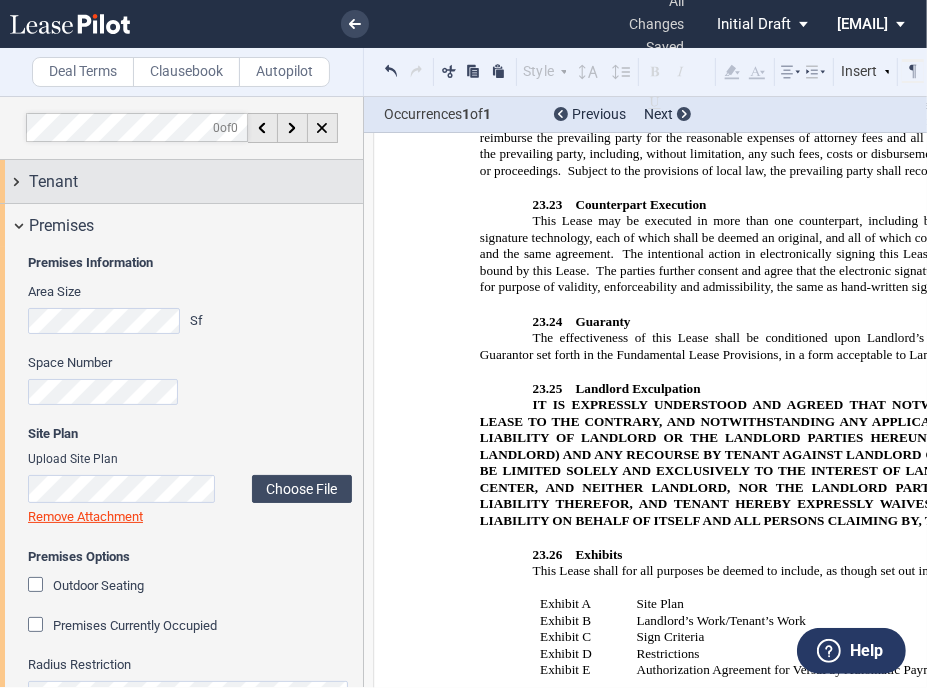 click on "Tenant" at bounding box center (196, 182) 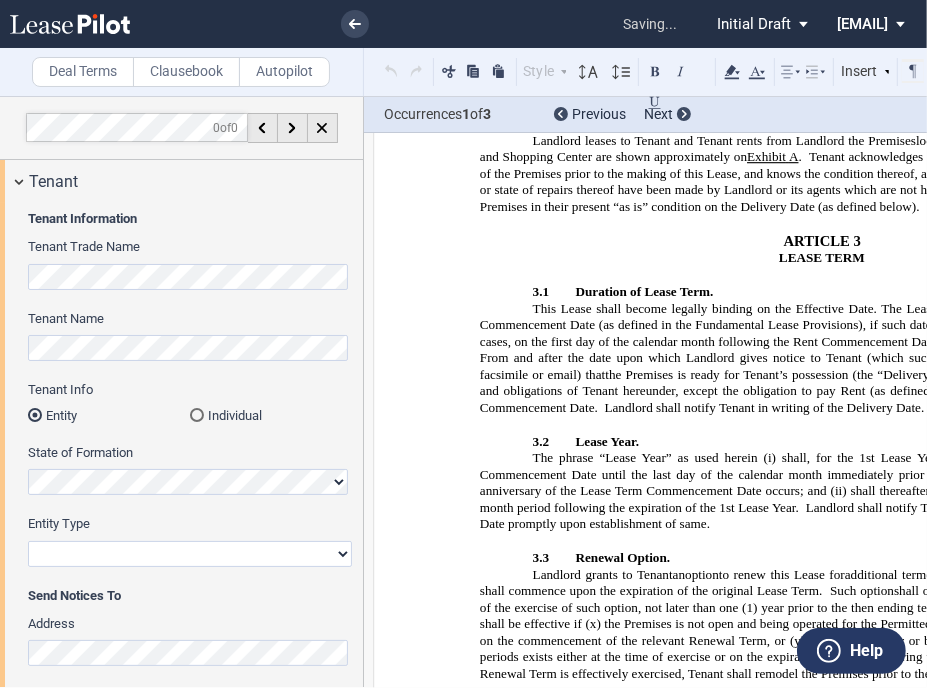 scroll, scrollTop: 83, scrollLeft: 0, axis: vertical 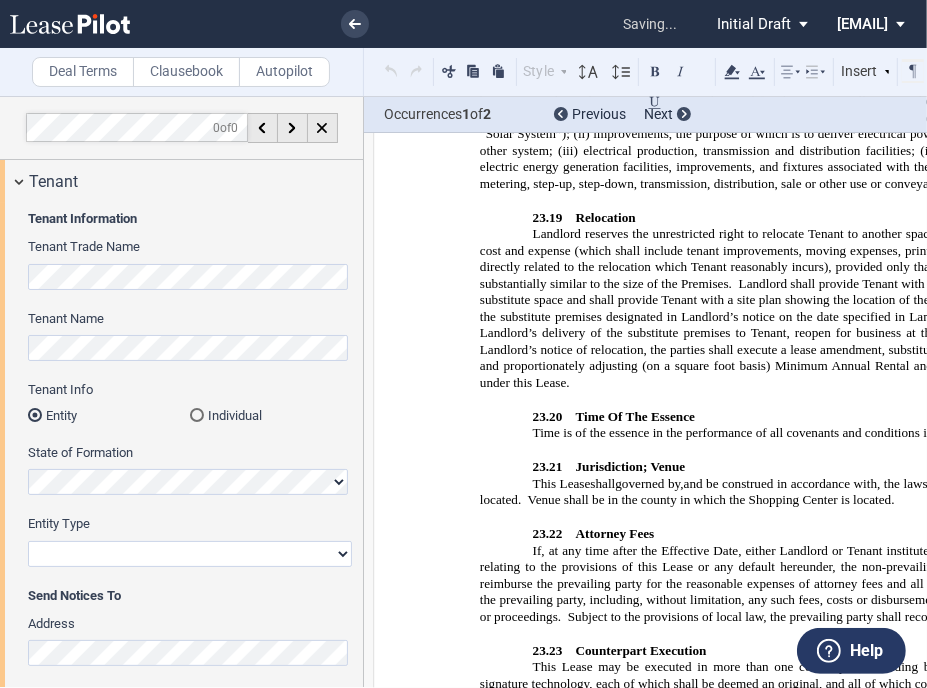 click on "Corporation
Limited Liability Company
General Partnership
Limited Partnership
Other" at bounding box center (190, 554) 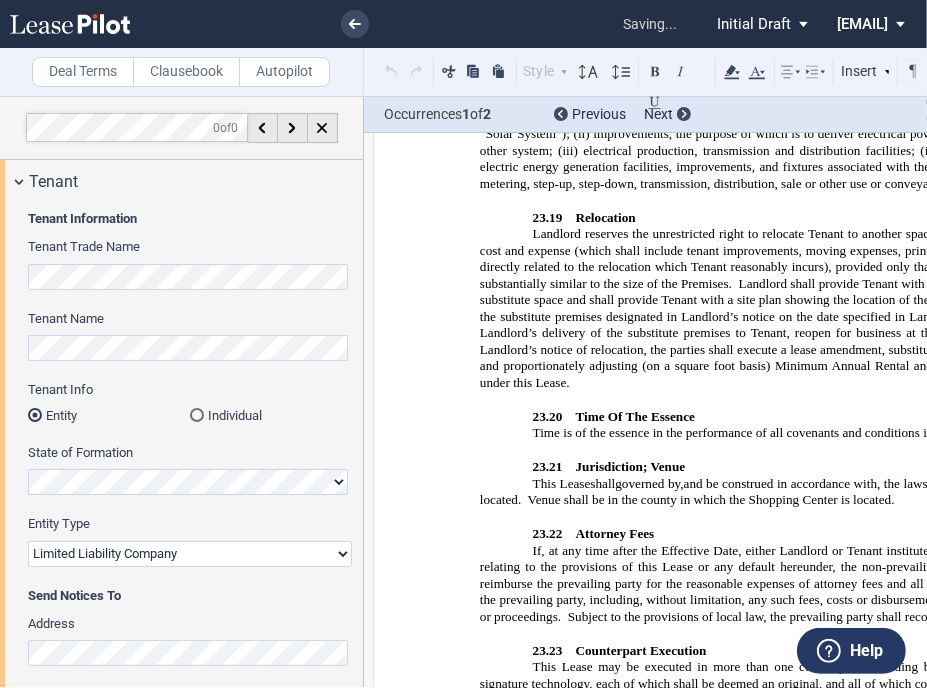 click on "Corporation
Limited Liability Company
General Partnership
Limited Partnership
Other" at bounding box center [190, 554] 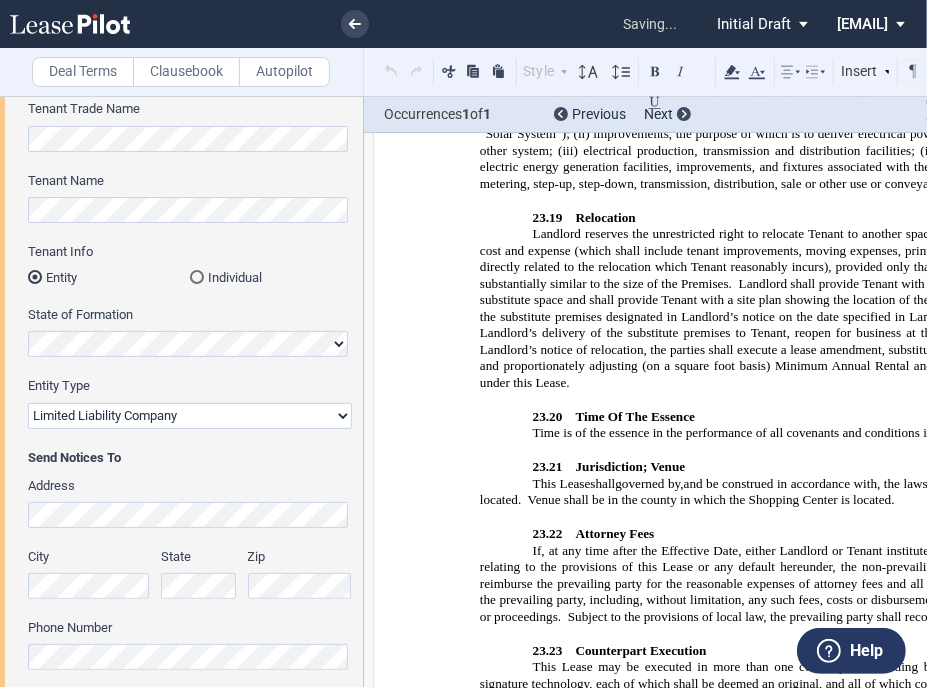scroll, scrollTop: 300, scrollLeft: 0, axis: vertical 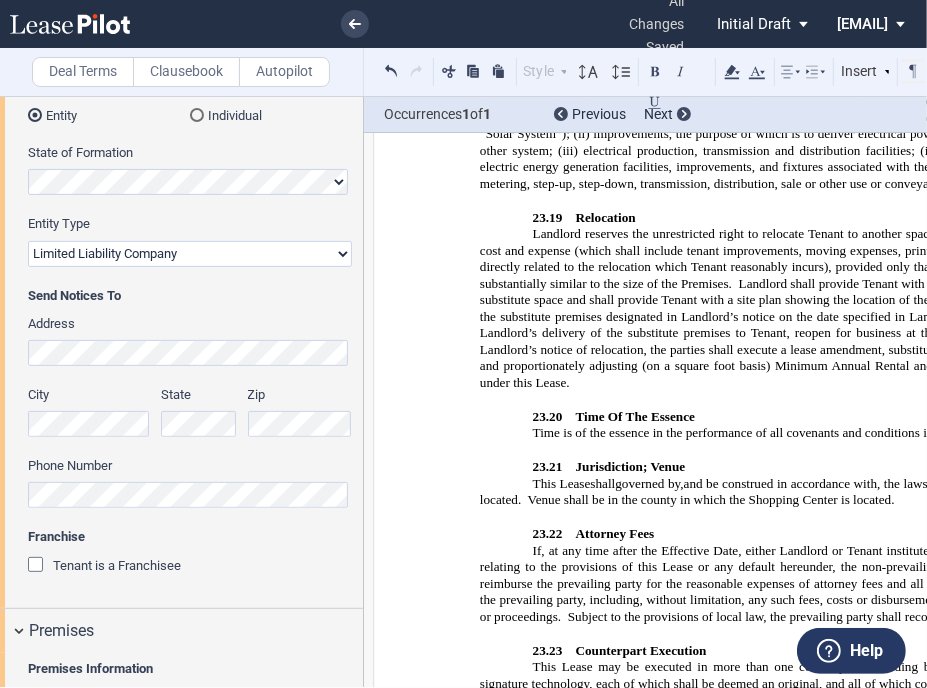 click on "Deal Terms
Clausebook
Autopilot" at bounding box center [182, 72] 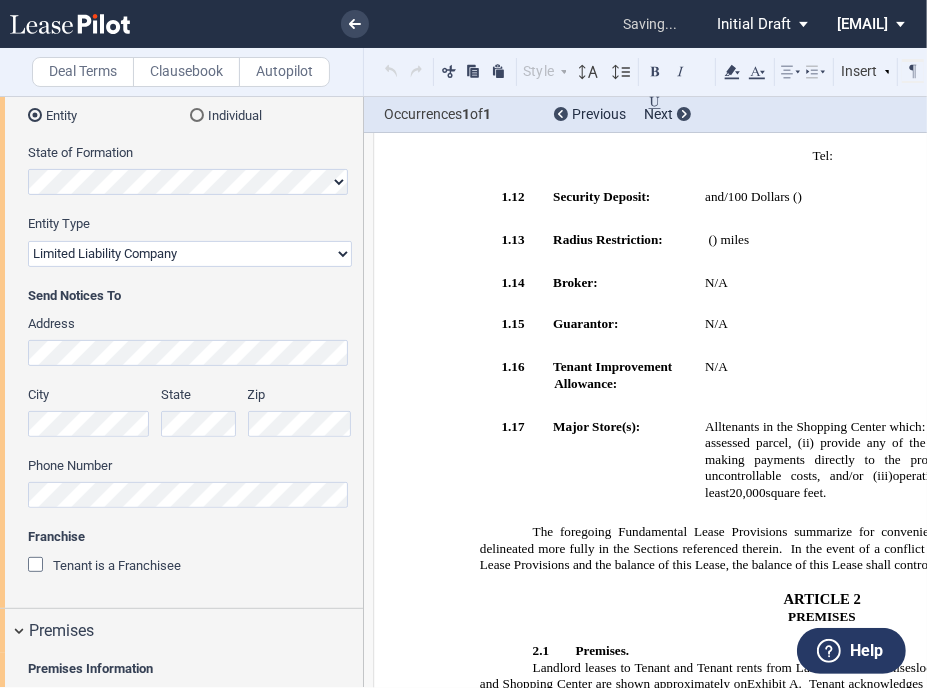 scroll, scrollTop: 796, scrollLeft: 0, axis: vertical 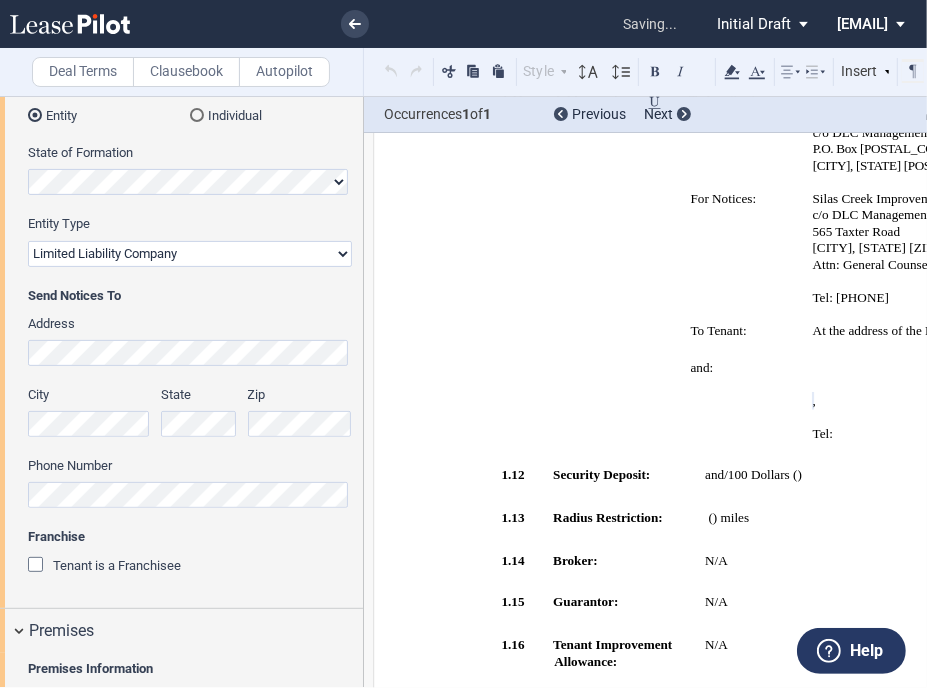 click on "State" 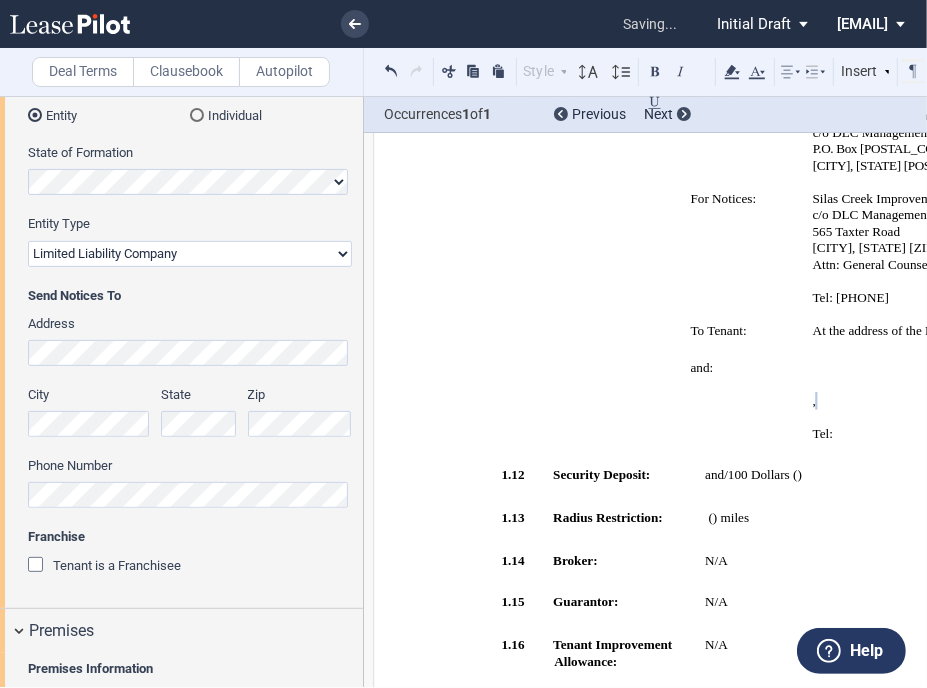 scroll, scrollTop: 0, scrollLeft: 22, axis: horizontal 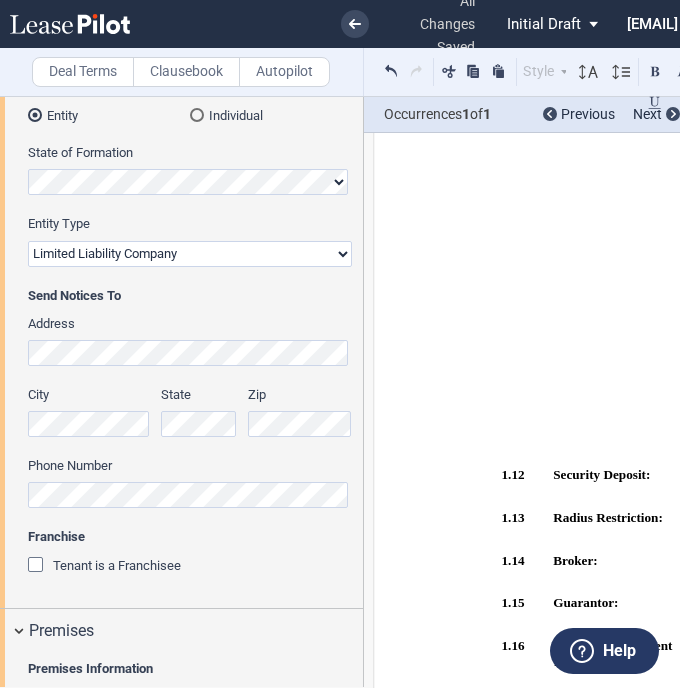 click on "Phone Number" 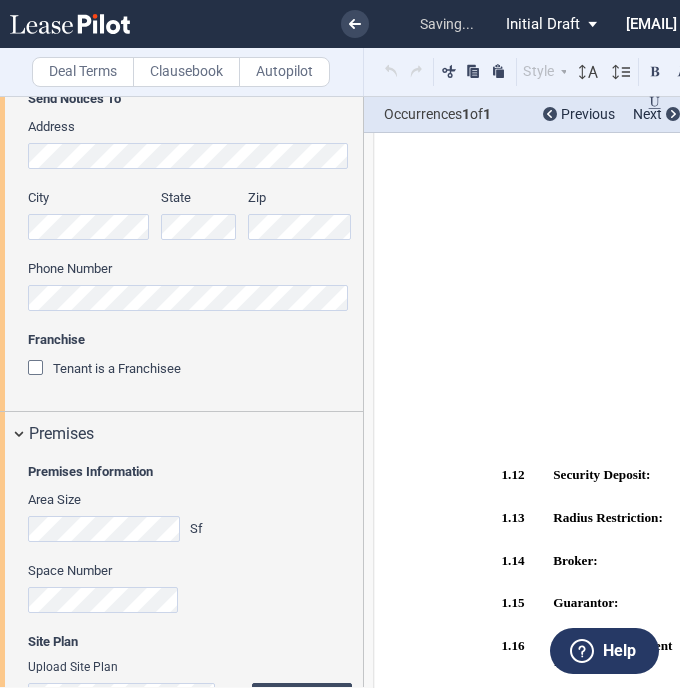 scroll, scrollTop: 500, scrollLeft: 0, axis: vertical 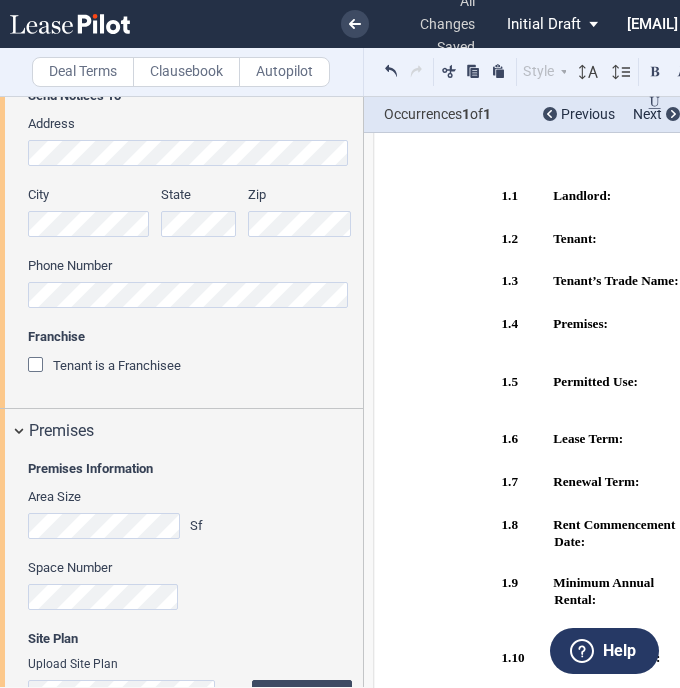 click on "﻿
LEASE AGREEMENT
THIS LEASE AGREEMENT  (this “Lease”) is dated as of __________________________,  2025  (the “Effective Date”) by and between Landlord (as defined below), and Tenant (as defined below). In consideration of Ten Dollars   ($10.00) and other good and valuable consideration, the receipt and sufficiency of which are hereby acknowledged, the parties hereto, intending to be legally bound, hereby agree as follows:
!!SET_LEVEL_0!! !!Heading 1!!
ARTICLE 1 ﻿ FUNDAMENTAL LEASE PROVISIONS
!!SET_LEVEL_1!! !!Heading 2!!
1.1                   Landlord:
Silas Creek Improvements, LLC
!!SET_LEVEL_1!! !!Heading 2!!
1.2                   Tenant:" at bounding box center [822, 10801] 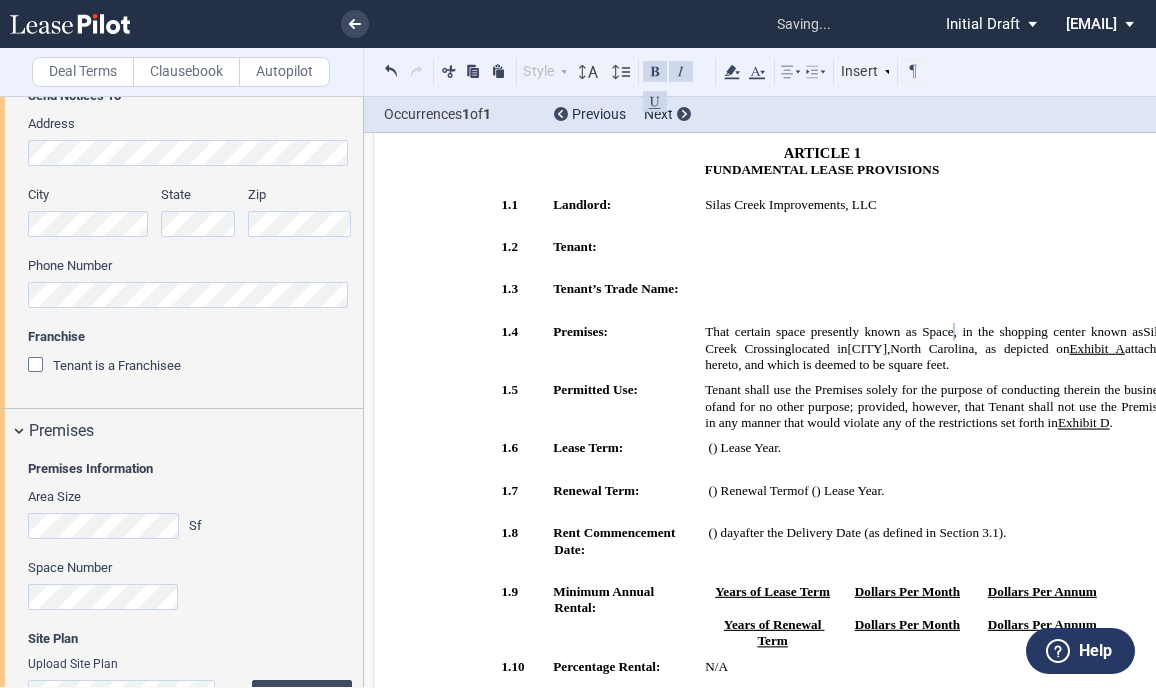 click at bounding box center (937, 289) 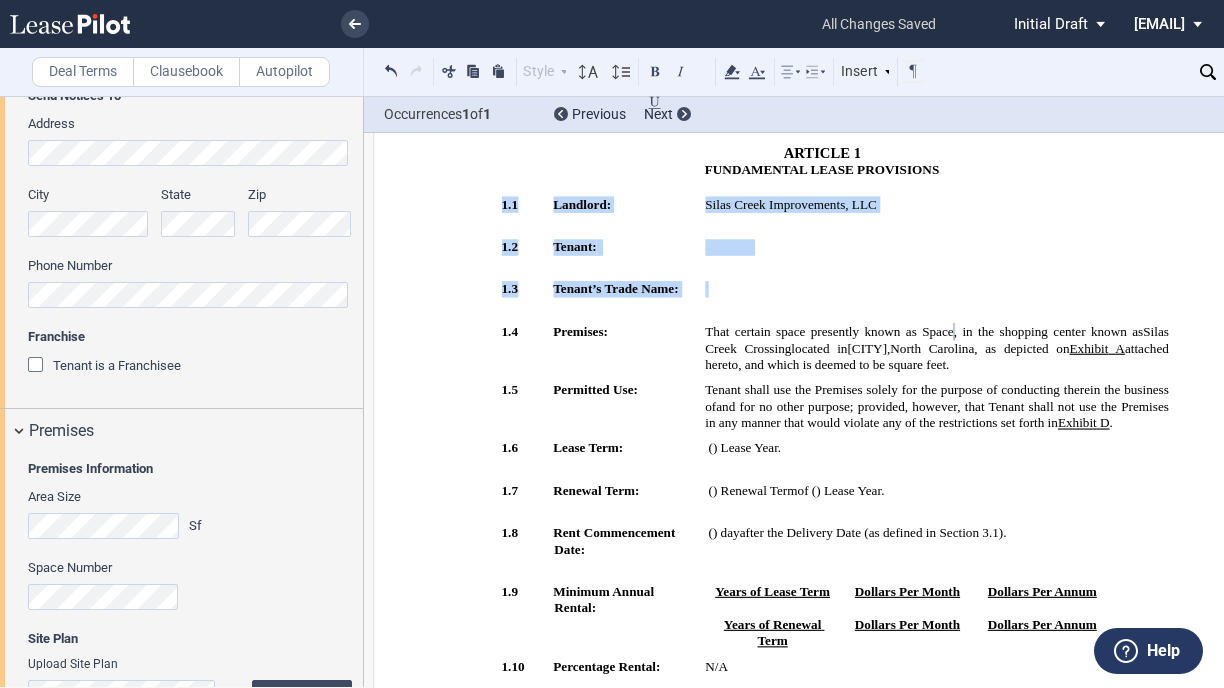 drag, startPoint x: 1219, startPoint y: 183, endPoint x: 1208, endPoint y: 300, distance: 117.51595 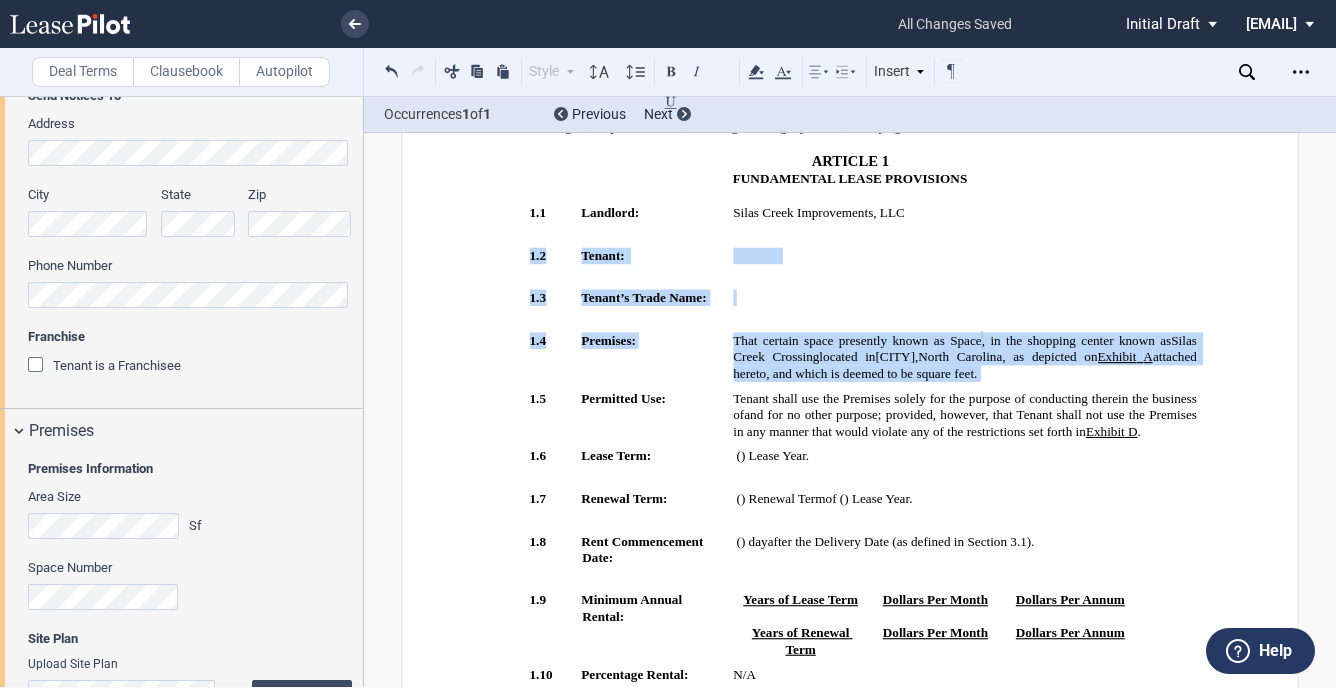 drag, startPoint x: 1316, startPoint y: 215, endPoint x: 1307, endPoint y: 361, distance: 146.27713 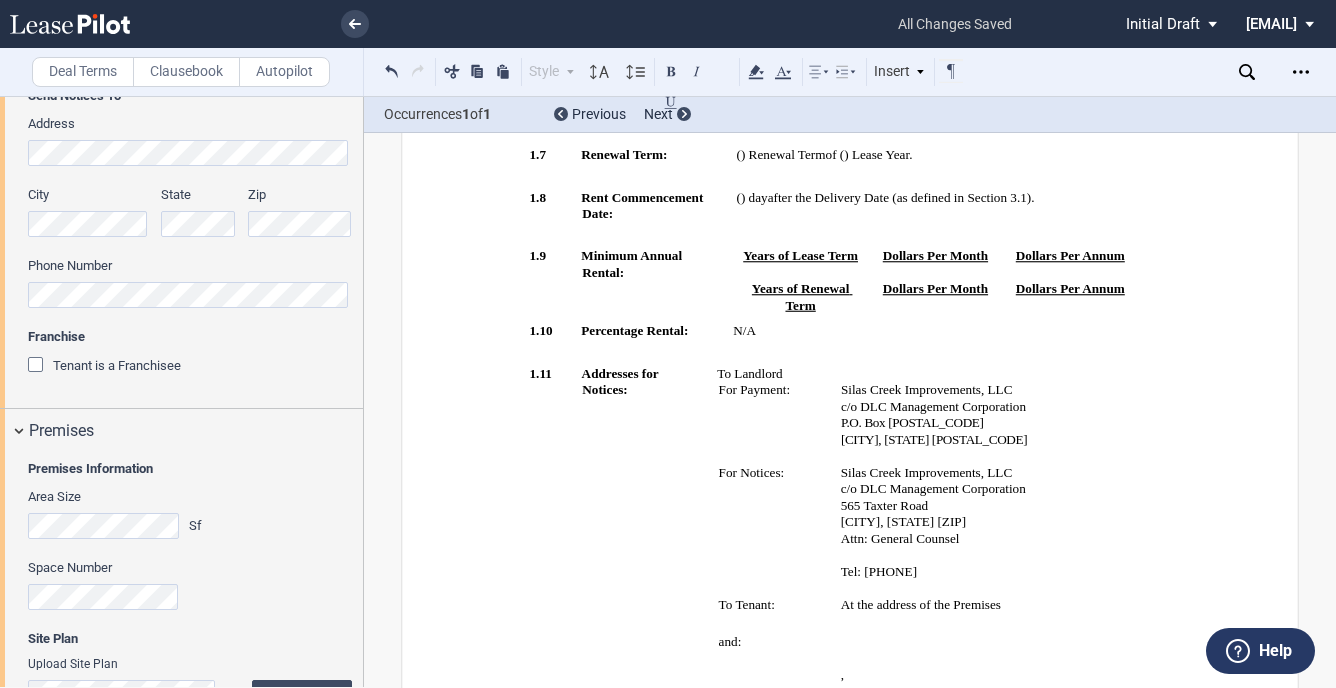 scroll, scrollTop: 995, scrollLeft: 0, axis: vertical 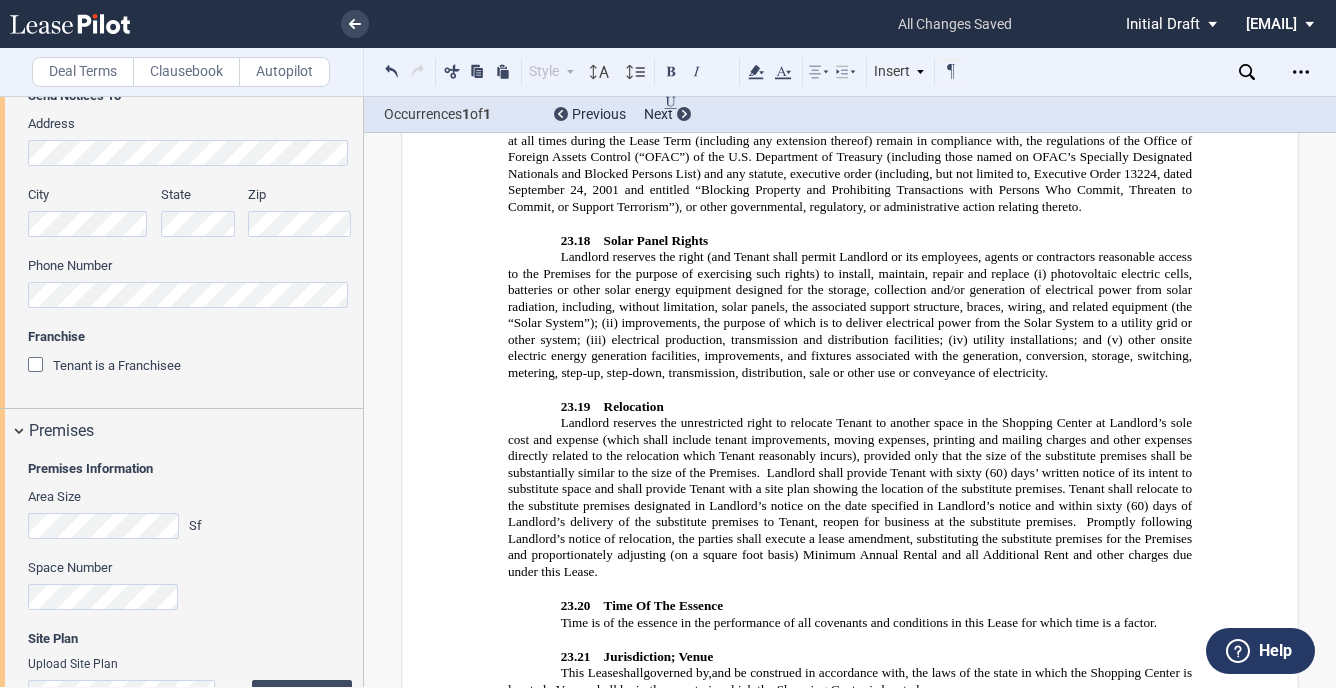 click on "[NAME], Authorized Signatory" 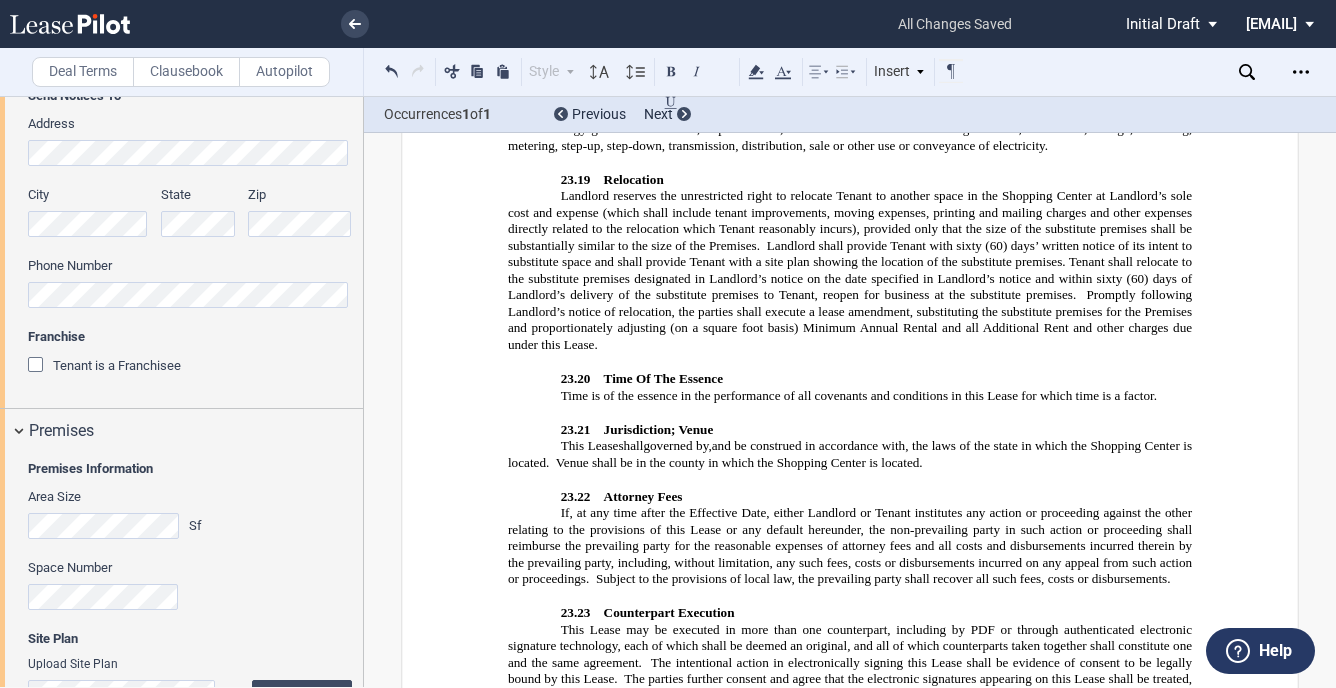 scroll, scrollTop: 14720, scrollLeft: 0, axis: vertical 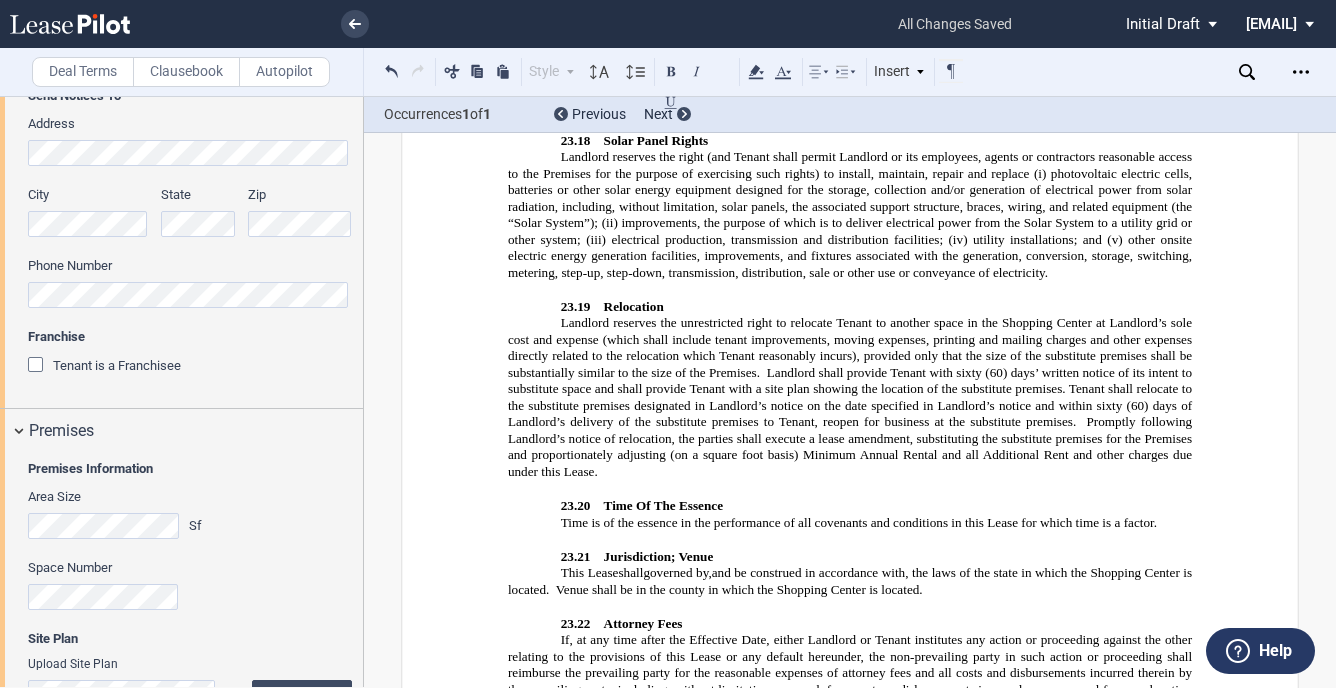 click on "[FIRST] [LAST]" 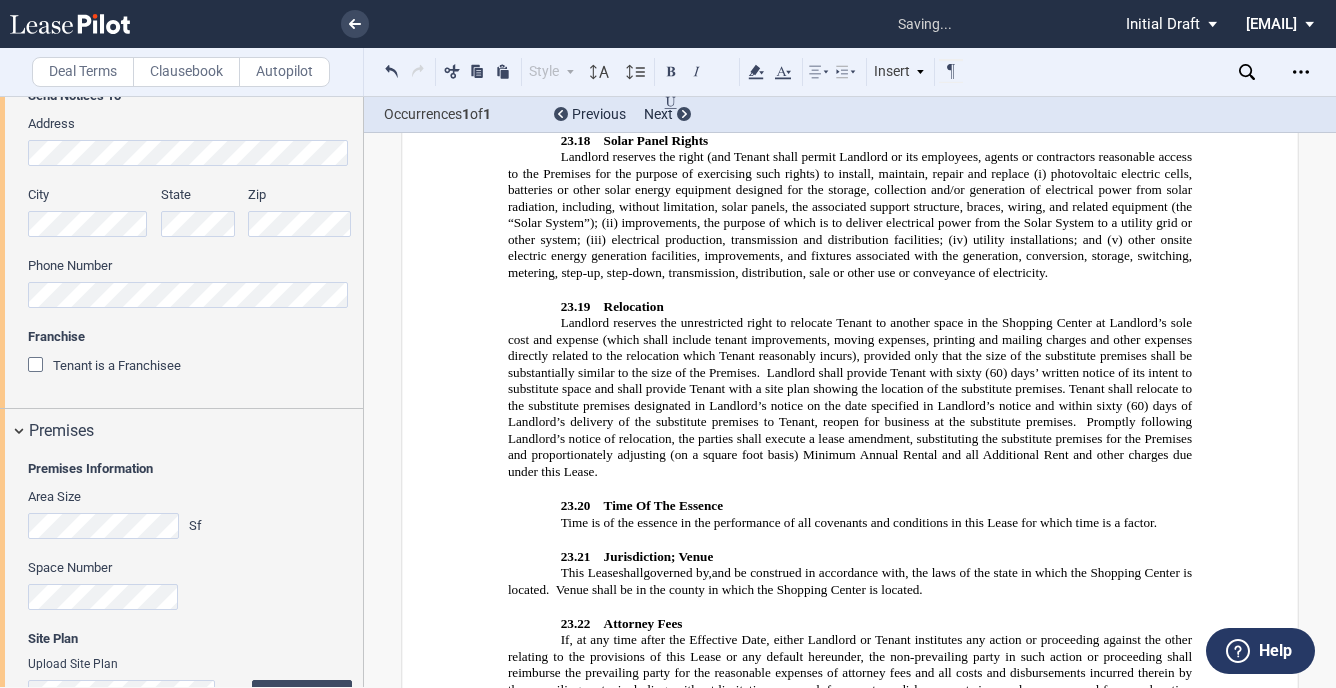 click on "Name : [SIGNATORY_NAME]" 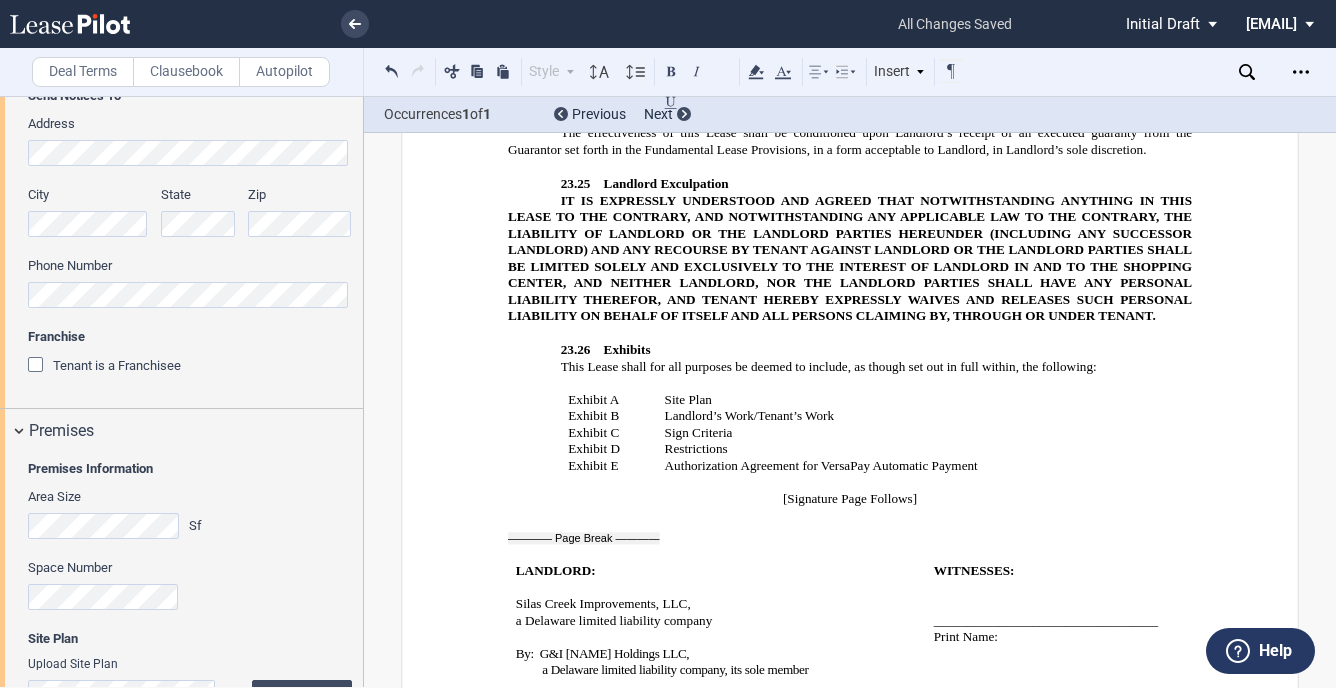 scroll, scrollTop: 15520, scrollLeft: 0, axis: vertical 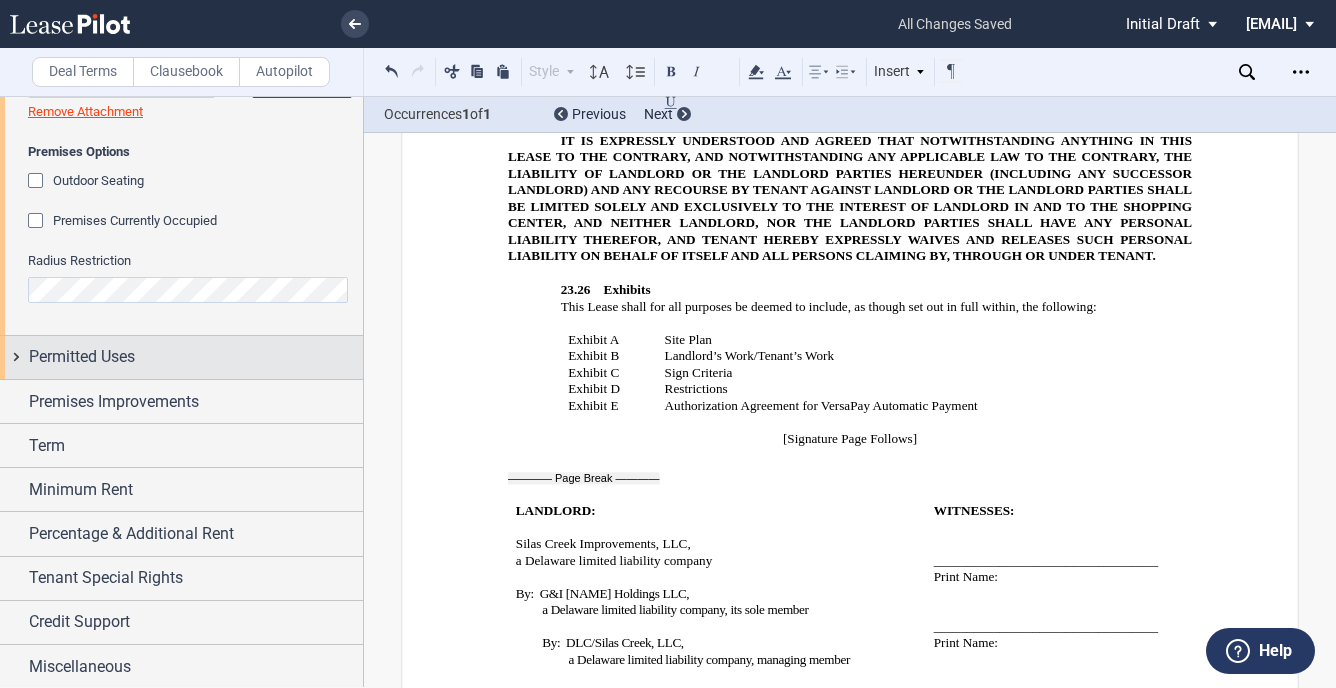 click on "Permitted Uses" at bounding box center (196, 357) 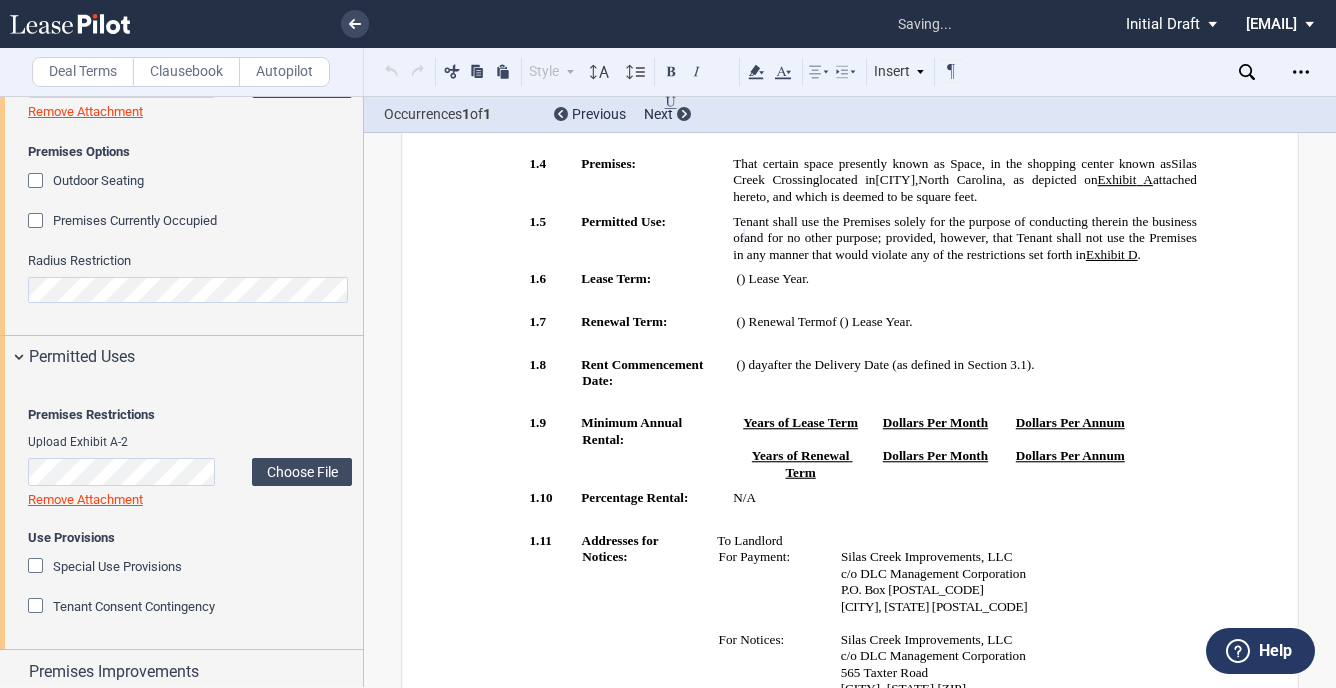 scroll, scrollTop: 258, scrollLeft: 0, axis: vertical 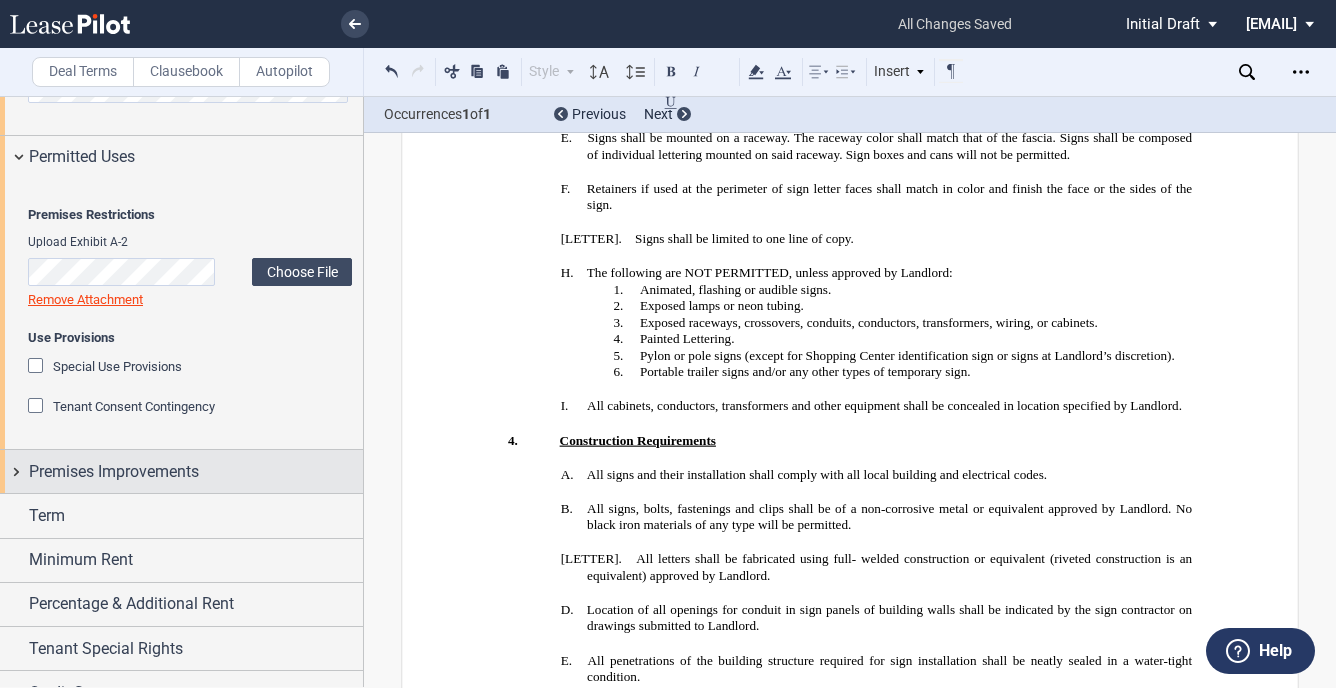 click on "Premises Improvements" at bounding box center [114, 472] 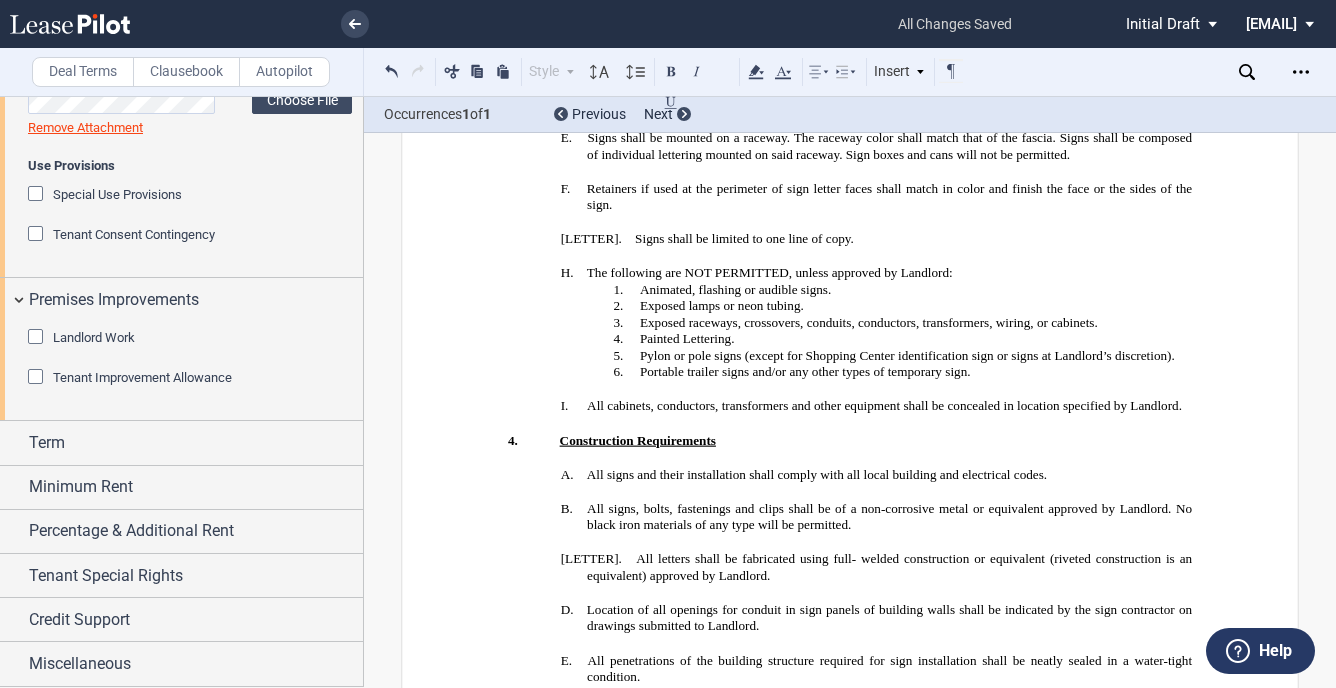 scroll, scrollTop: 1390, scrollLeft: 0, axis: vertical 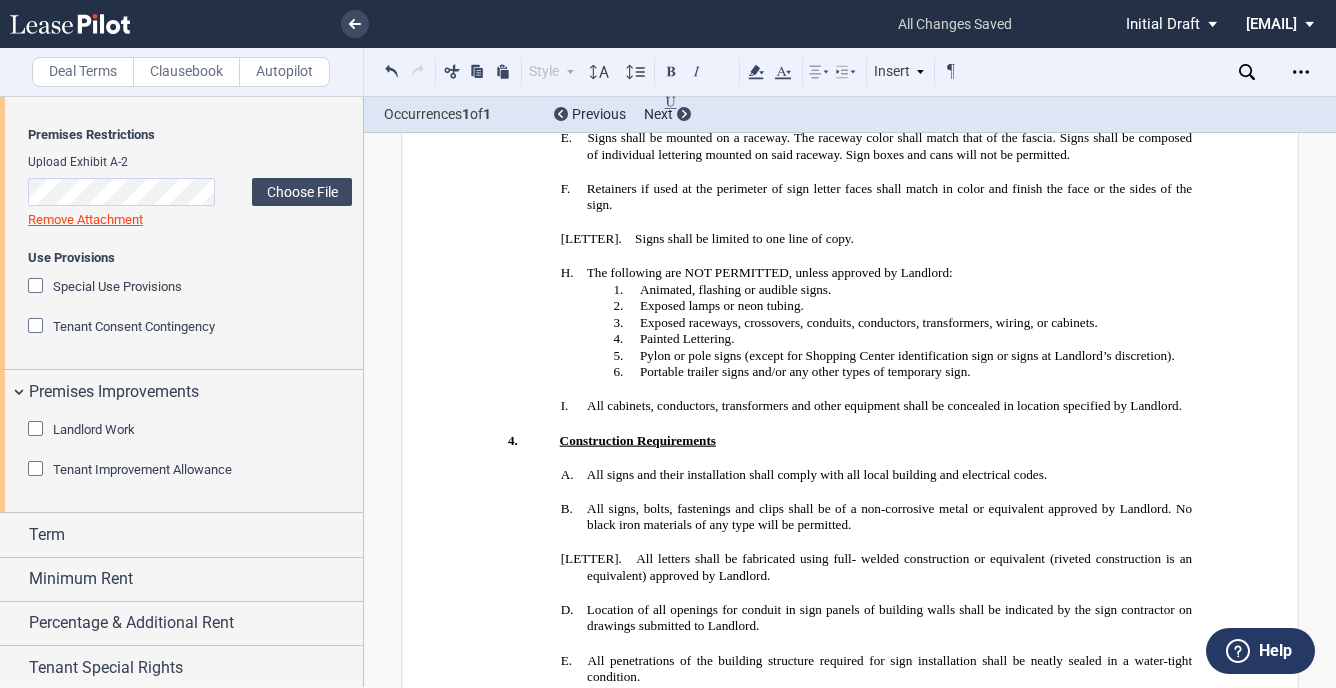 click on "Landlord Work" at bounding box center [94, 429] 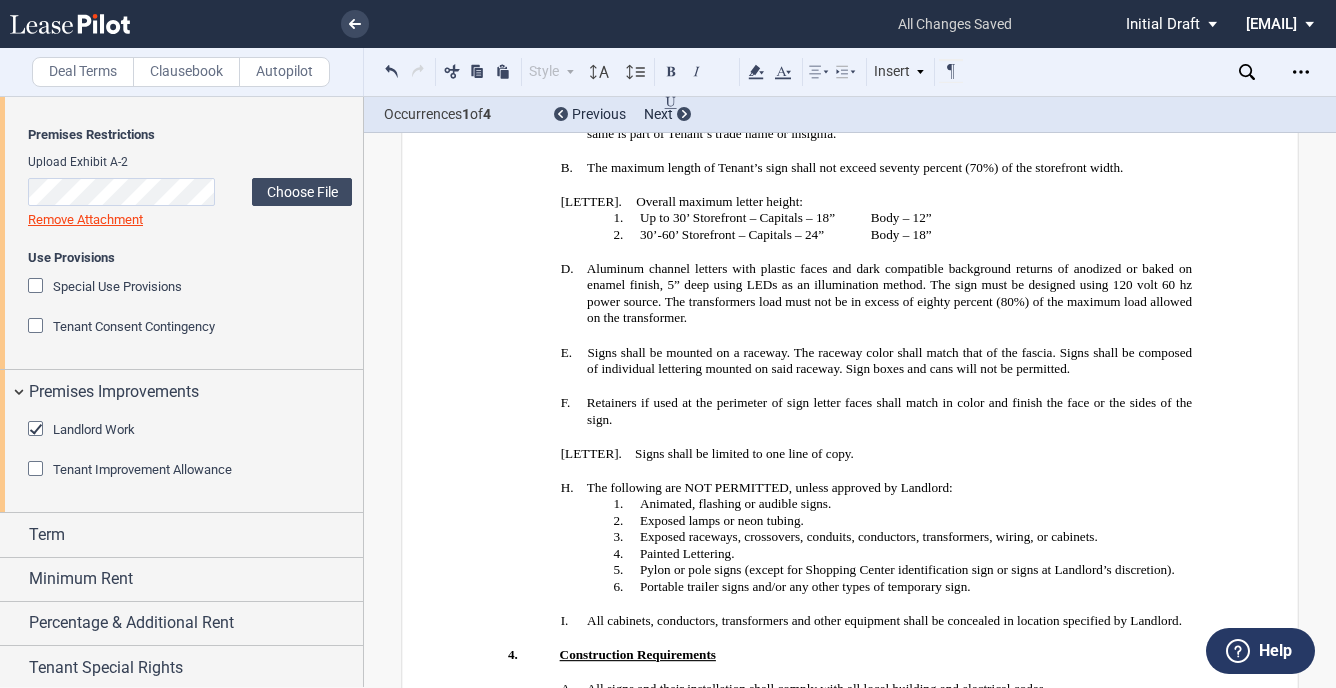 scroll, scrollTop: 19771, scrollLeft: 0, axis: vertical 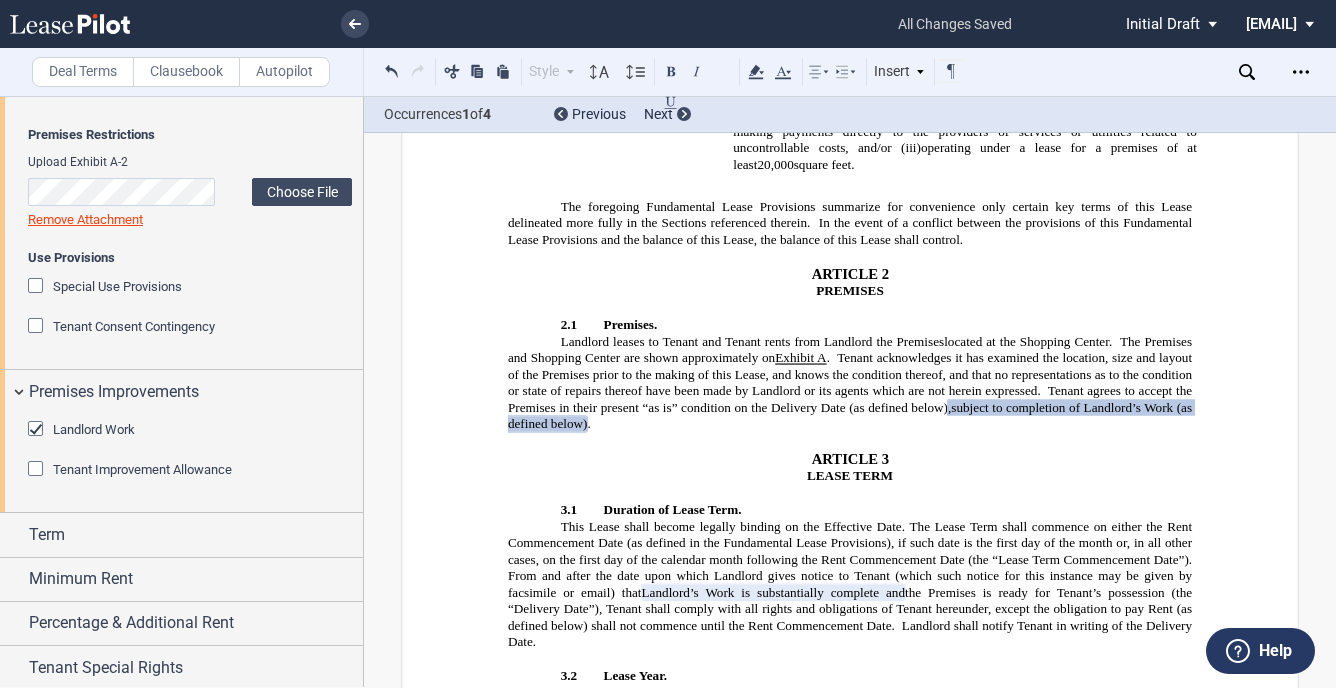 click on "Tenant Improvement Allowance" at bounding box center [142, 469] 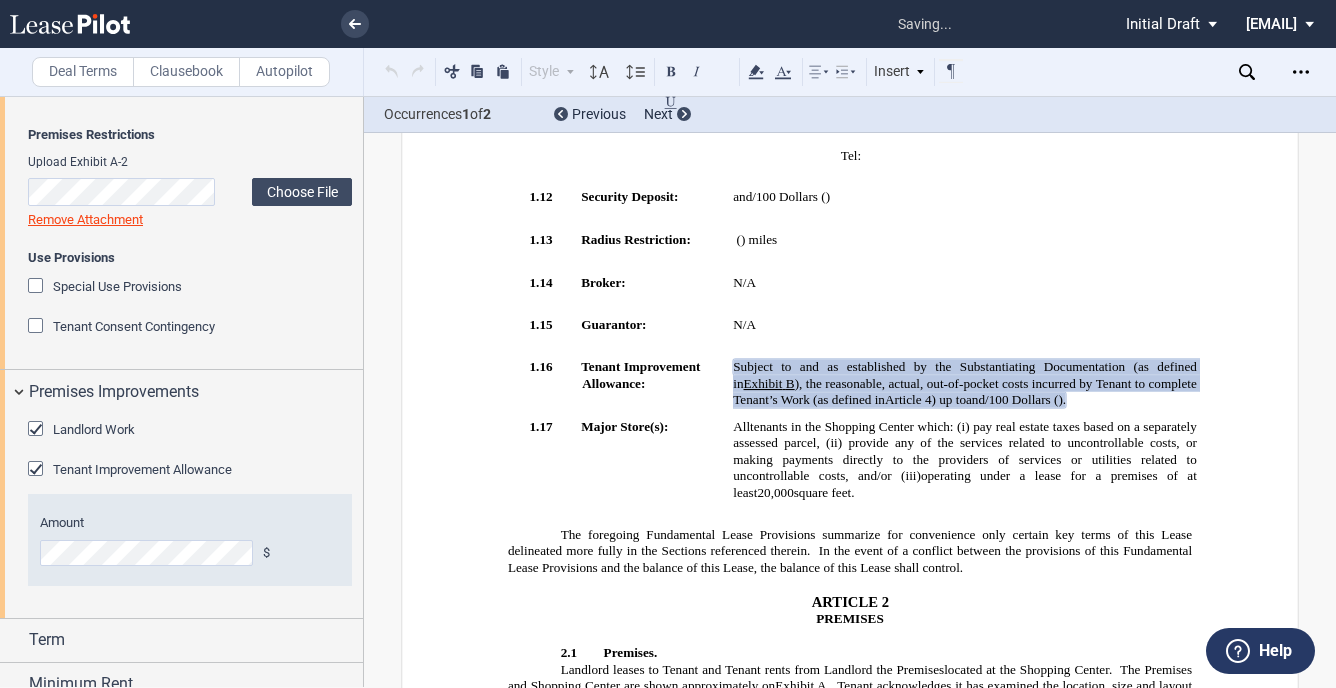 scroll, scrollTop: 1088, scrollLeft: 0, axis: vertical 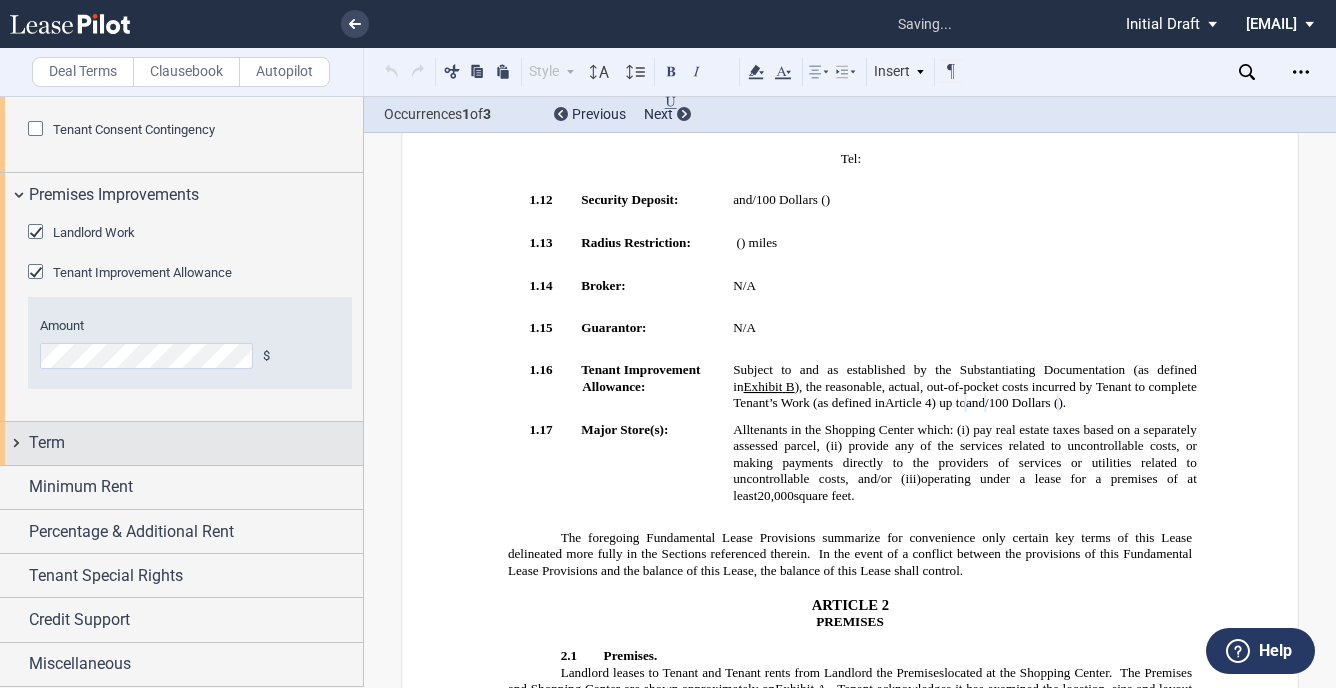 click on "Term" at bounding box center (196, 443) 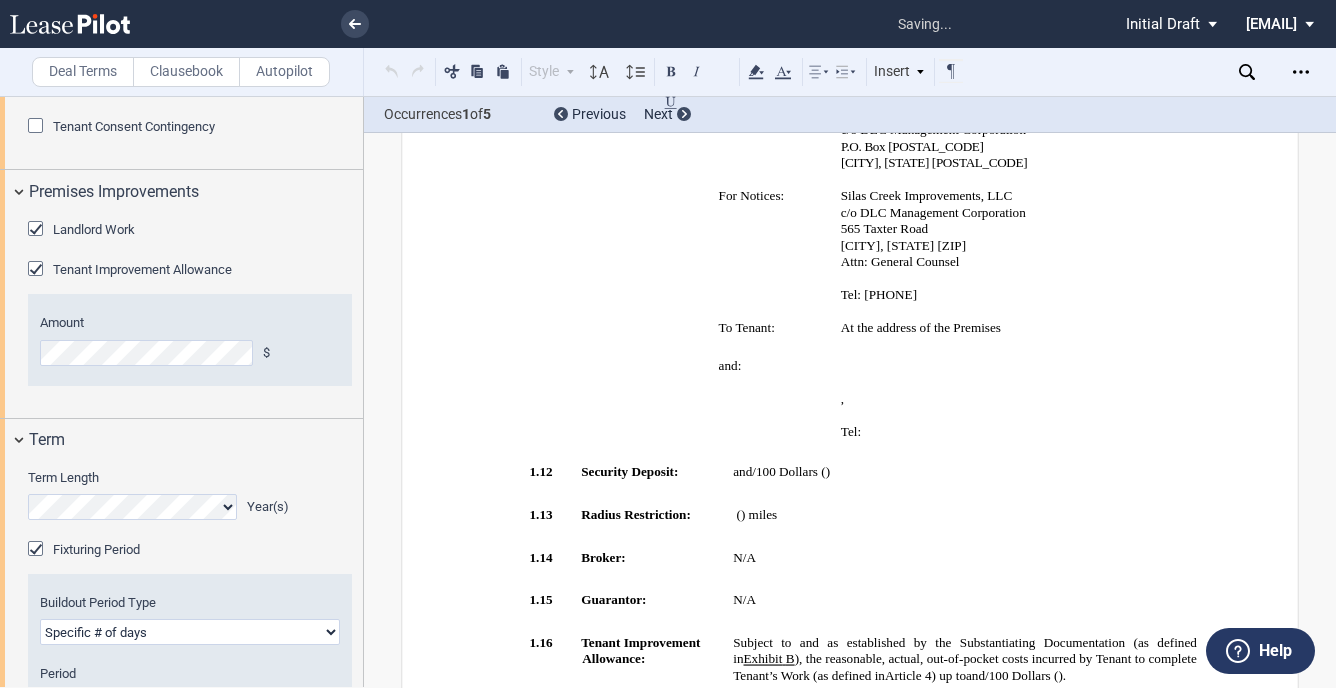 scroll, scrollTop: 312, scrollLeft: 0, axis: vertical 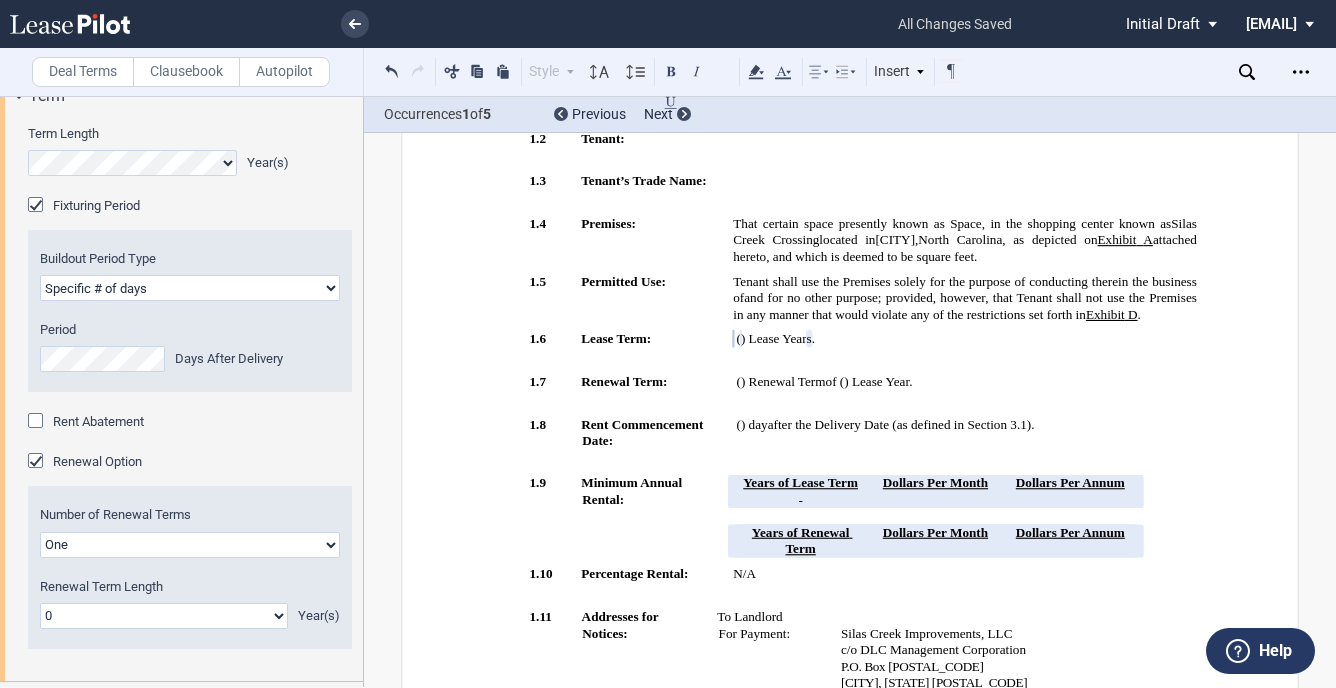click on "Earlier of days/opening
Specific # of days" 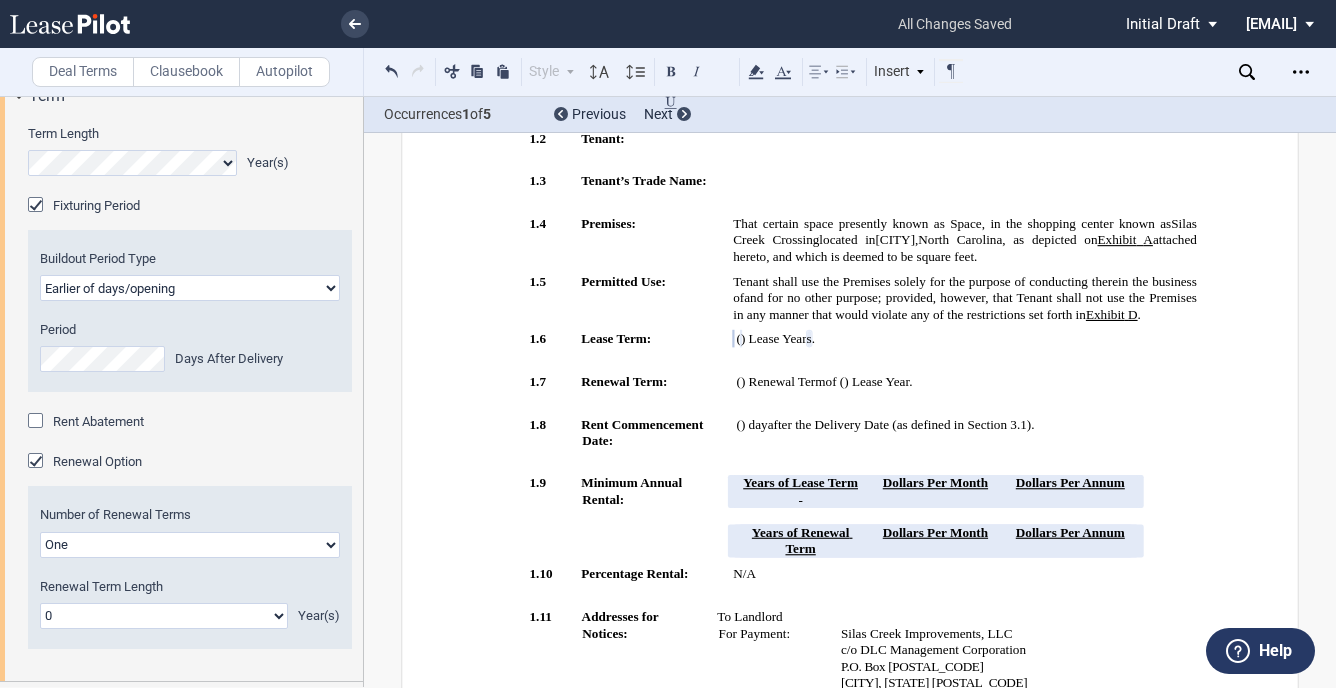 click on "Earlier of days/opening
Specific # of days" 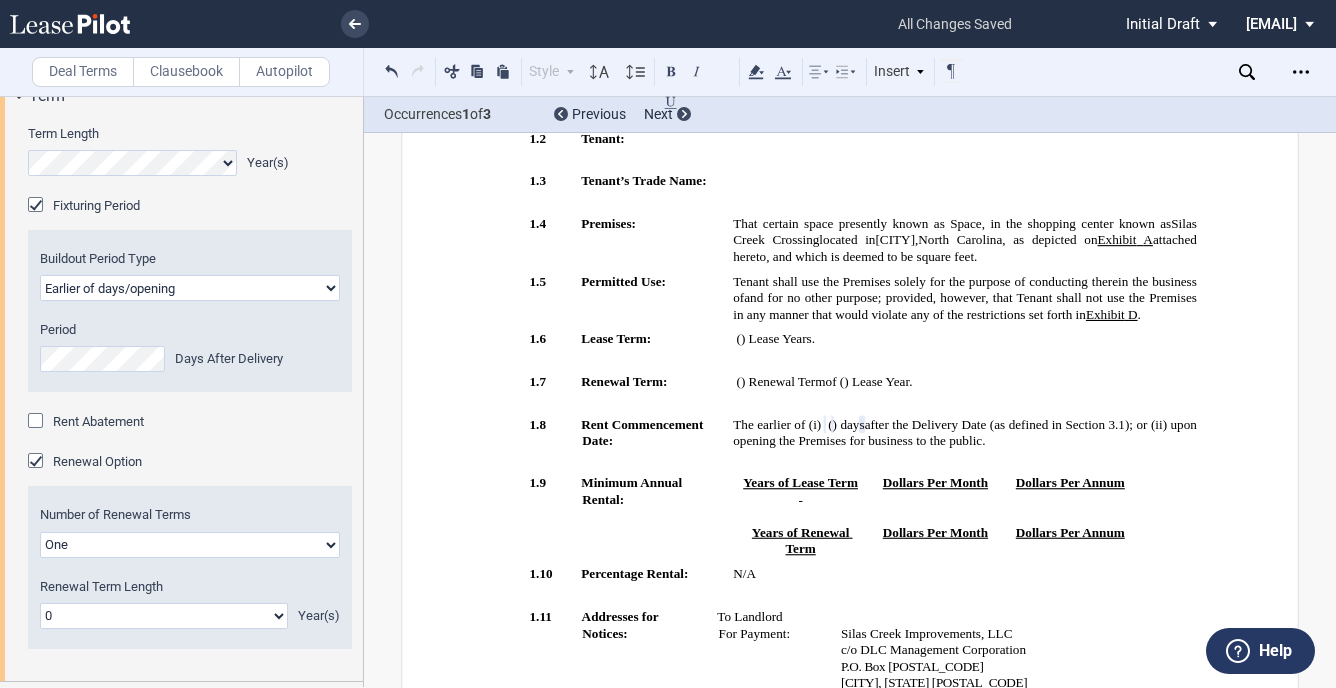 click 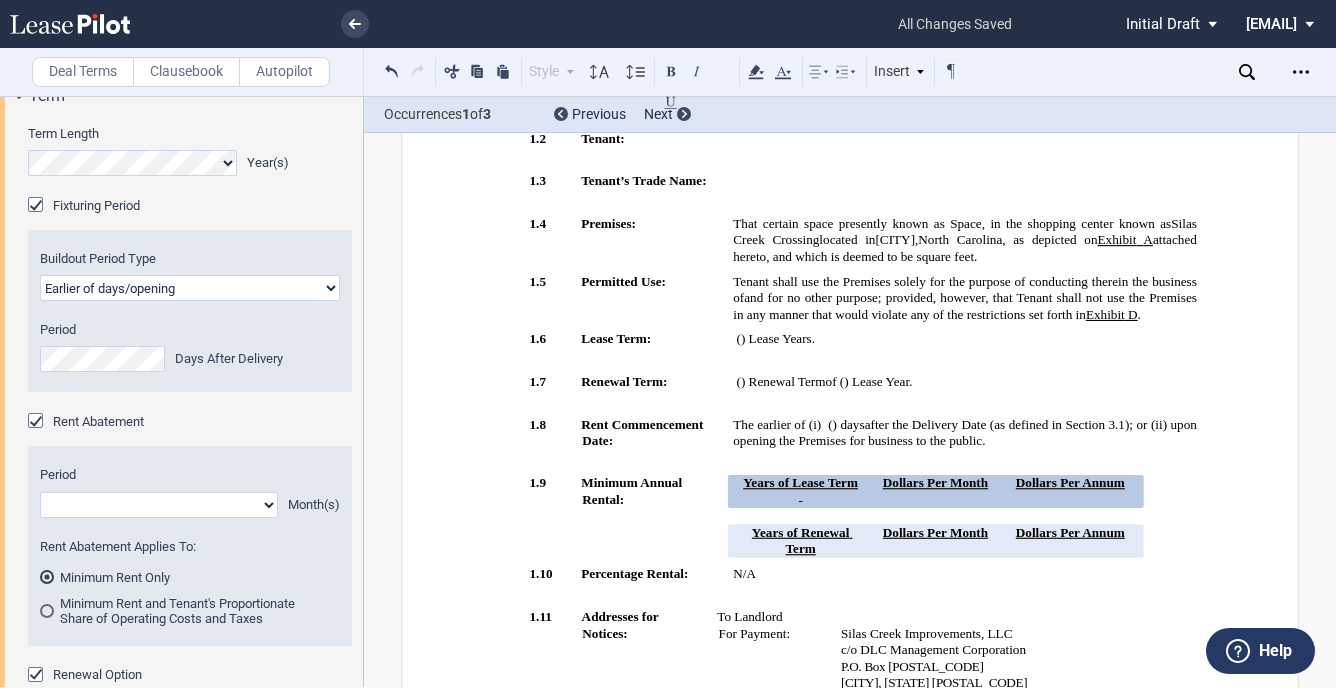 scroll, scrollTop: 2034, scrollLeft: 0, axis: vertical 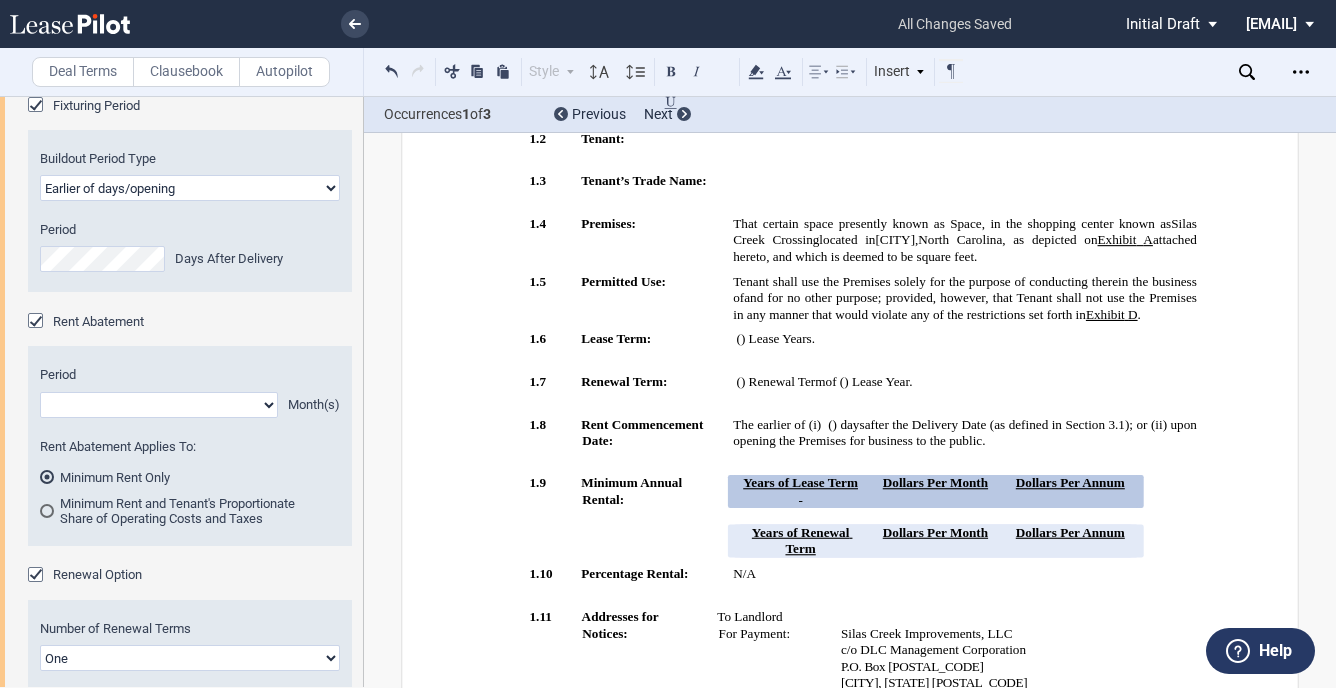 click on "1 2 3 4 5 6 7 8 9 10 11" 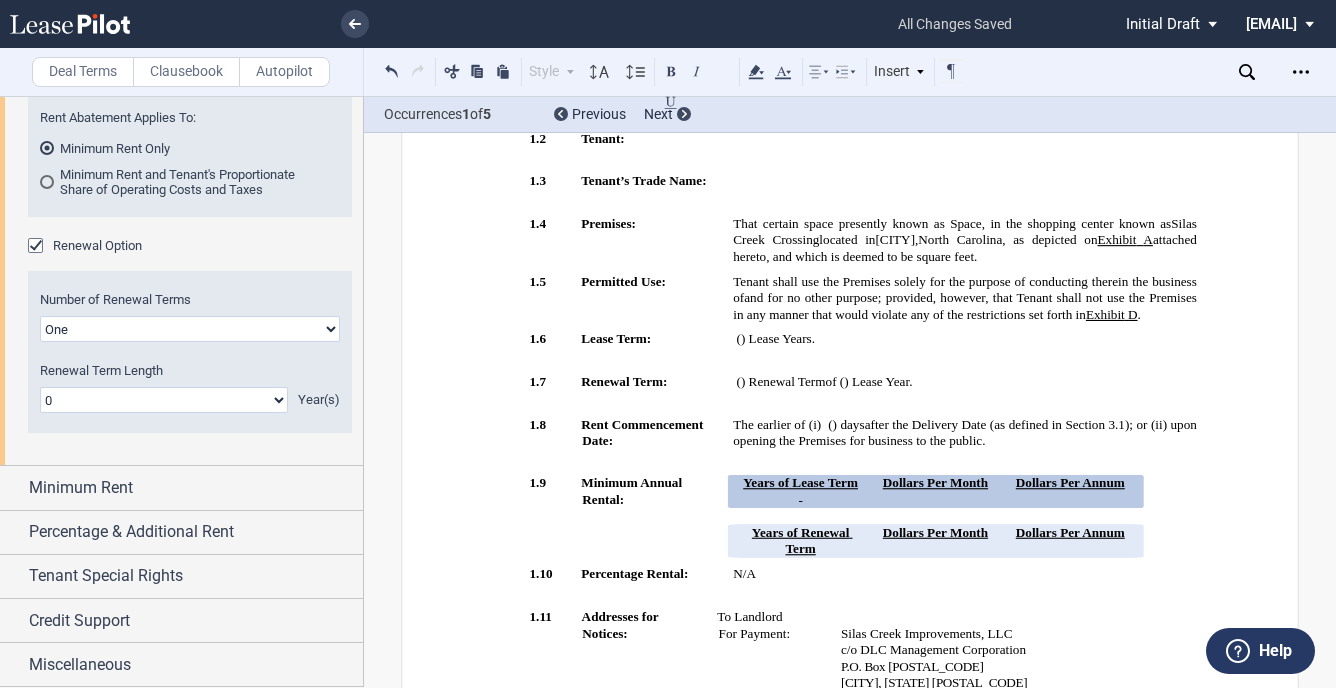 scroll, scrollTop: 2434, scrollLeft: 0, axis: vertical 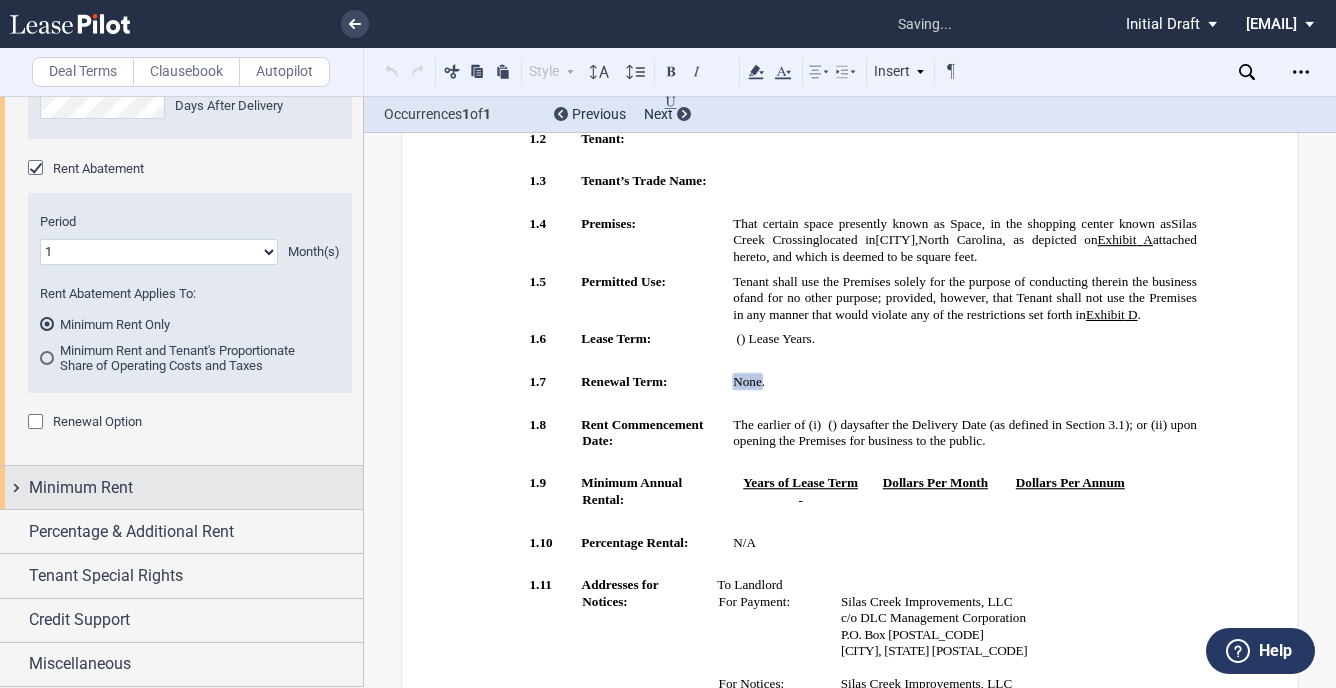 click on "Minimum Rent" at bounding box center [81, 488] 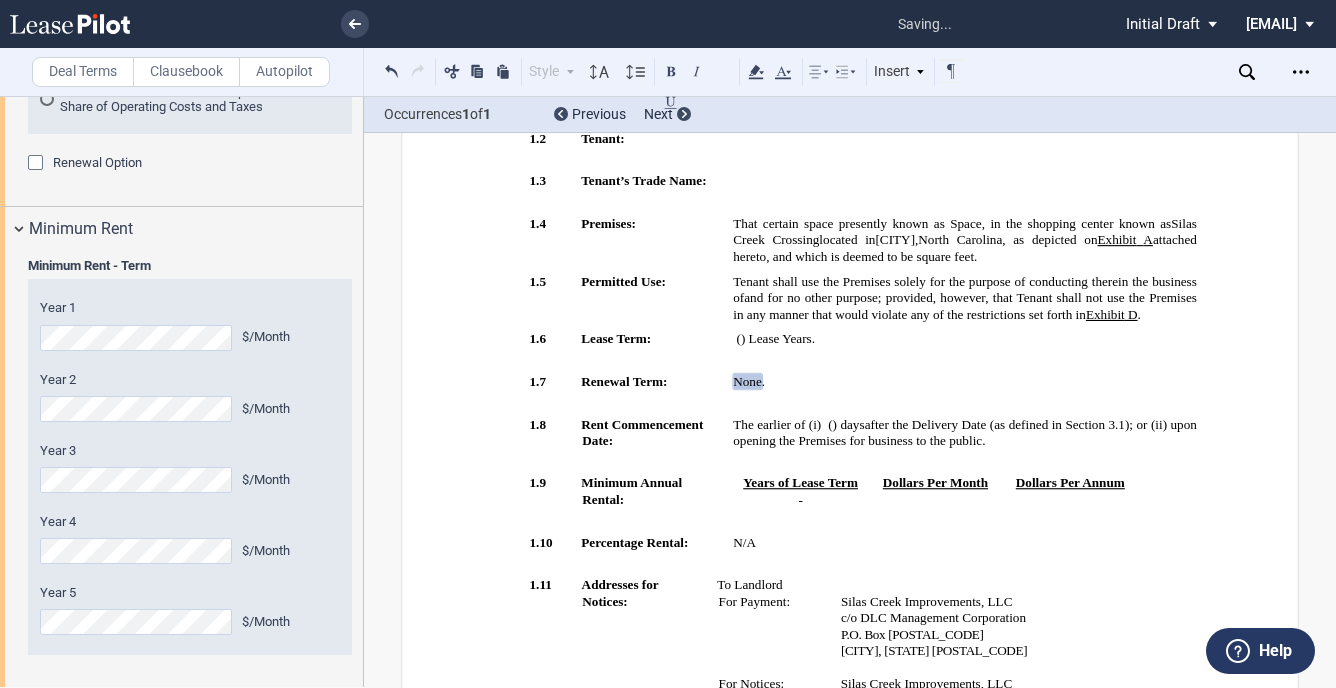 scroll, scrollTop: 2595, scrollLeft: 0, axis: vertical 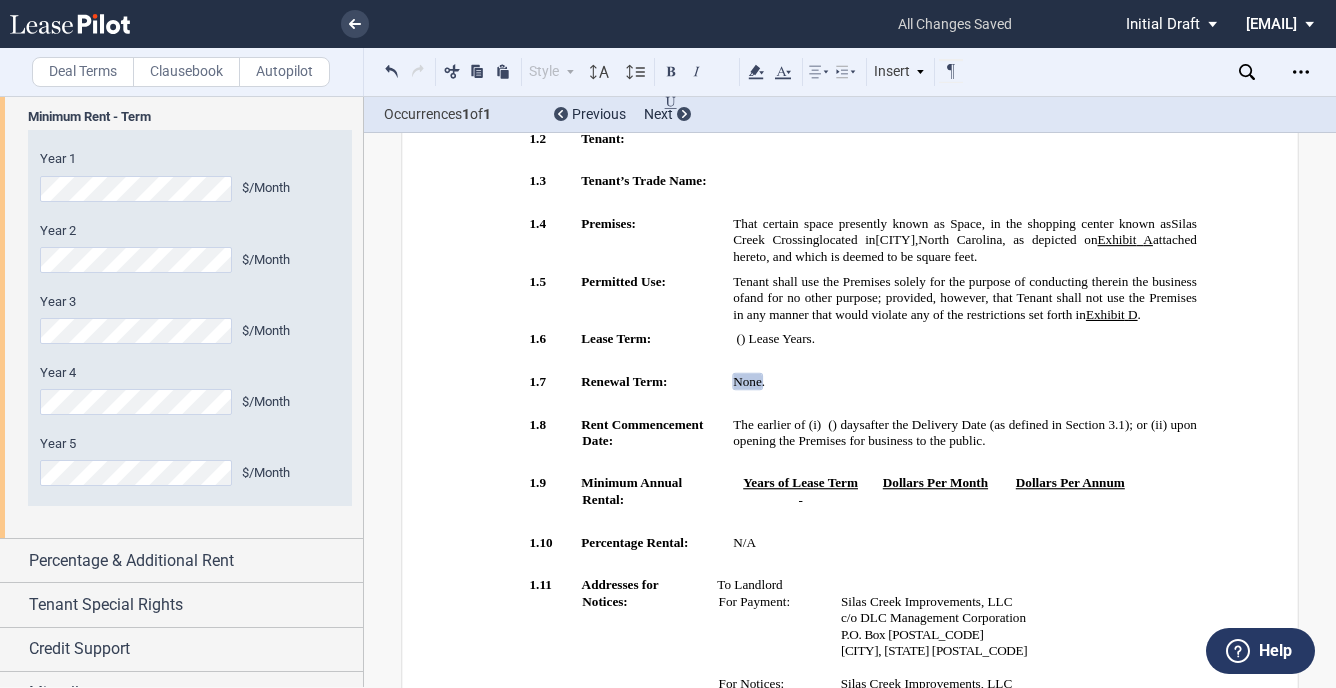 click on "Year 1
$/Sf
Year 2
$/Sf
Year 3
$/Sf
Year 4
$/Sf
Year 5
$/Sf
Base Rent
$/Sf
Annual Increase
%" at bounding box center (190, 318) 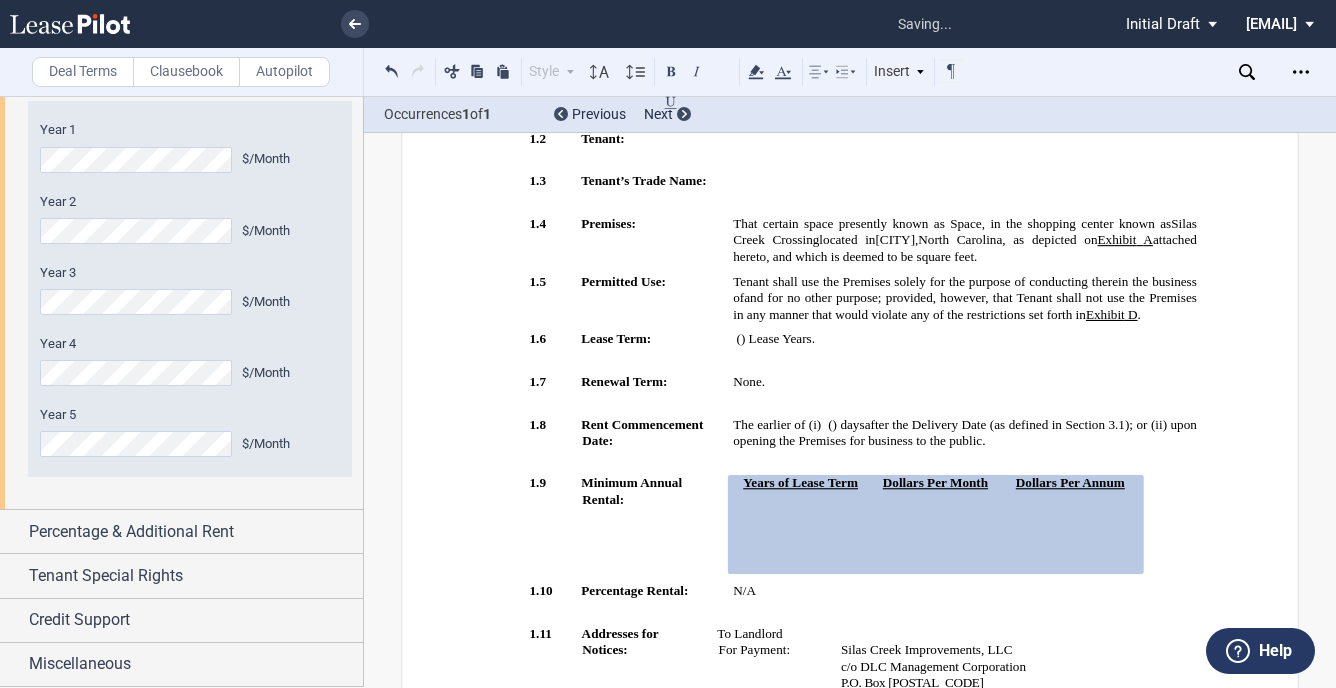 scroll, scrollTop: 2695, scrollLeft: 0, axis: vertical 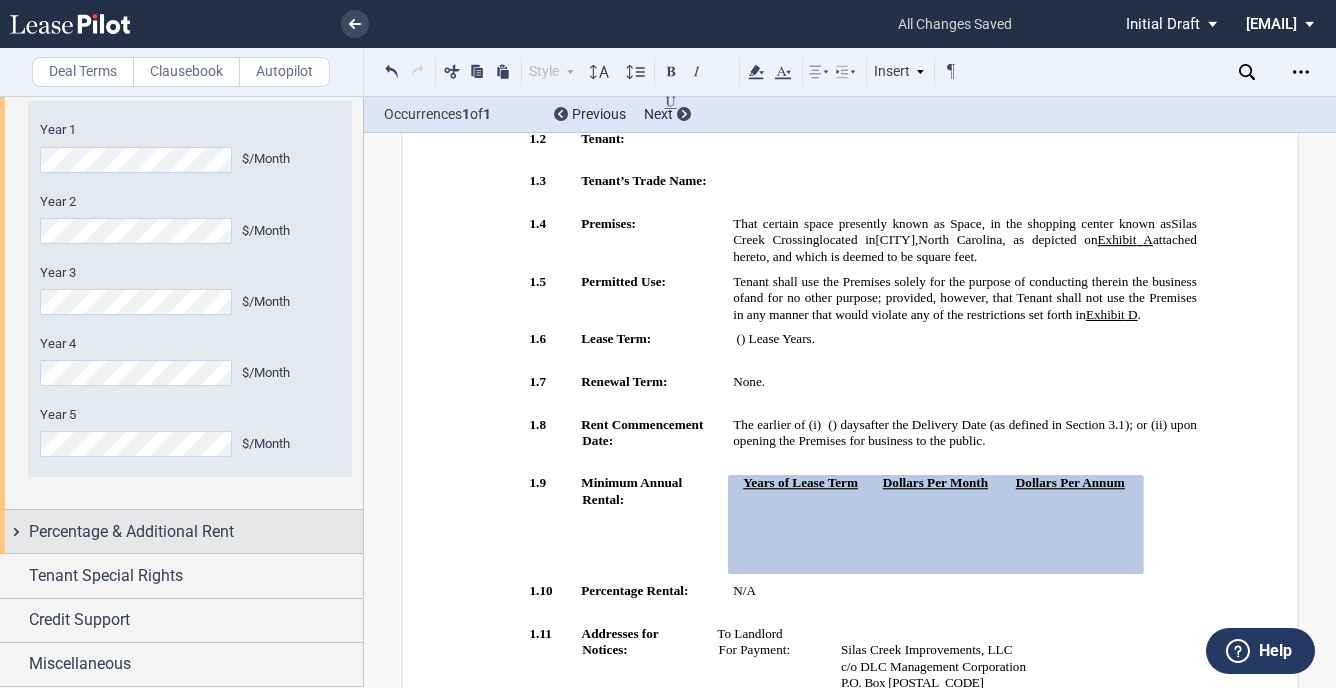 click on "Percentage & Additional Rent" at bounding box center [196, 532] 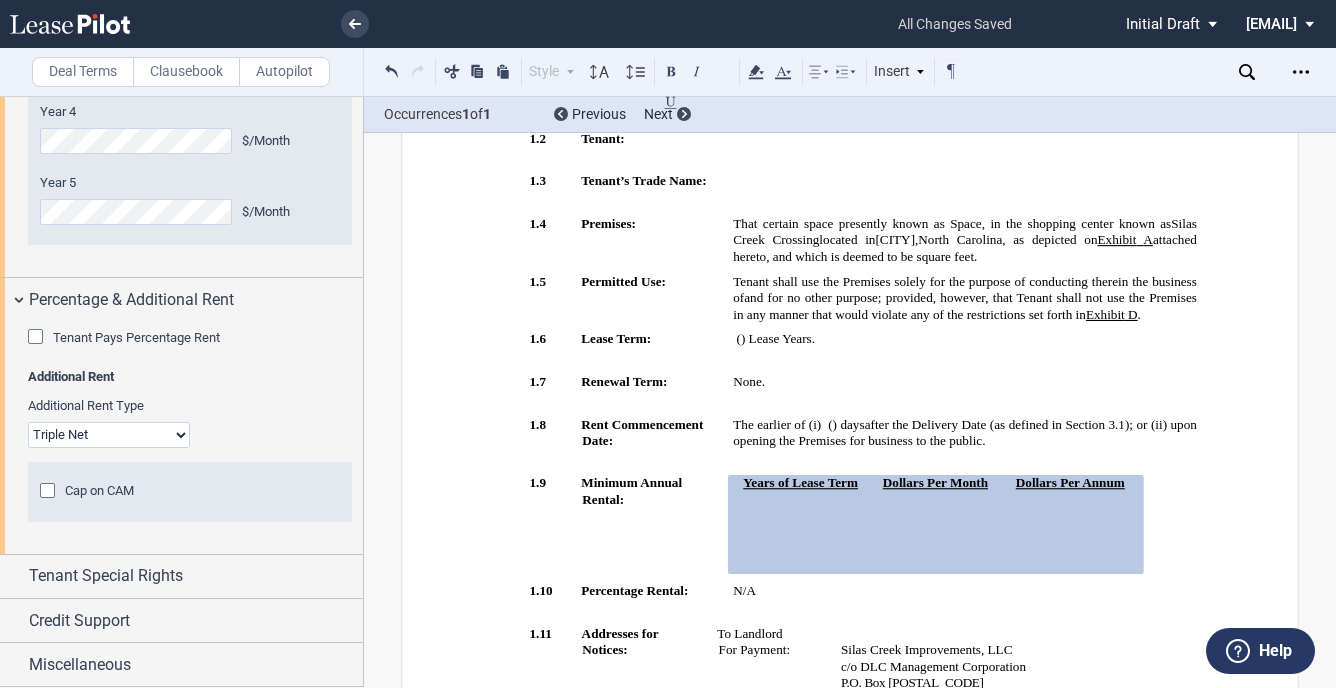 scroll, scrollTop: 2964, scrollLeft: 0, axis: vertical 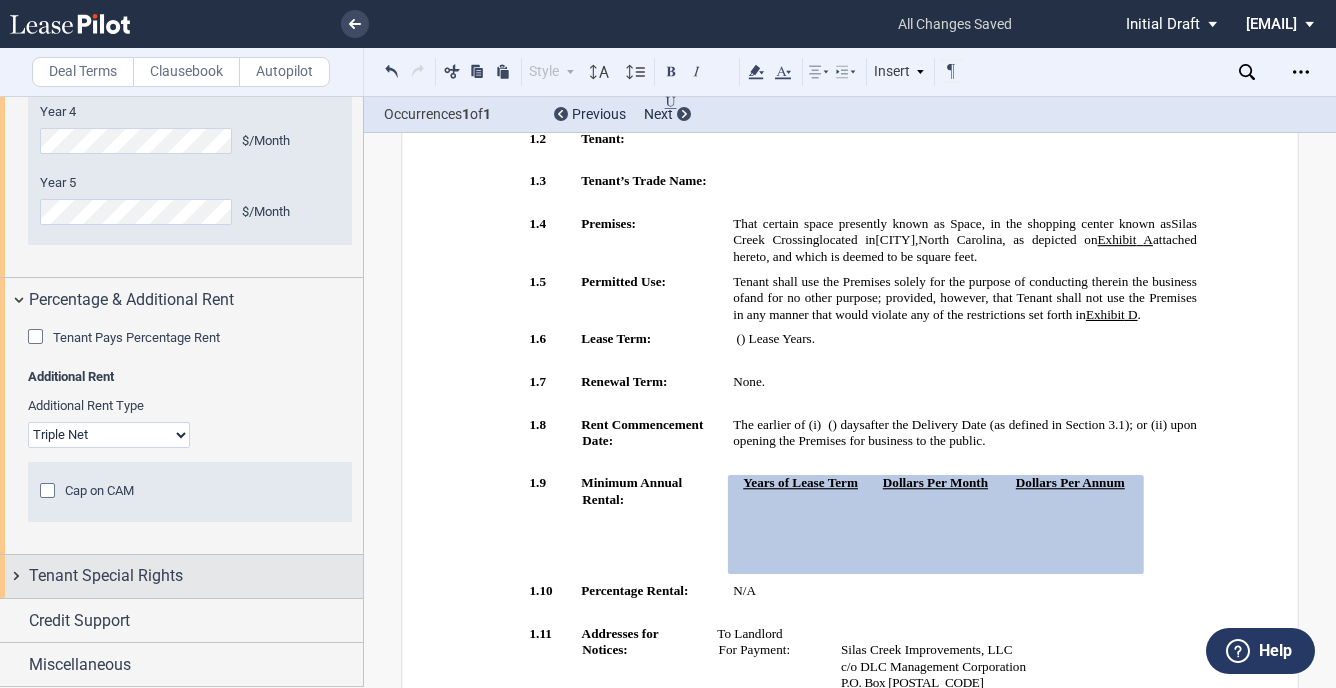 click on "Tenant Special Rights" at bounding box center (106, 576) 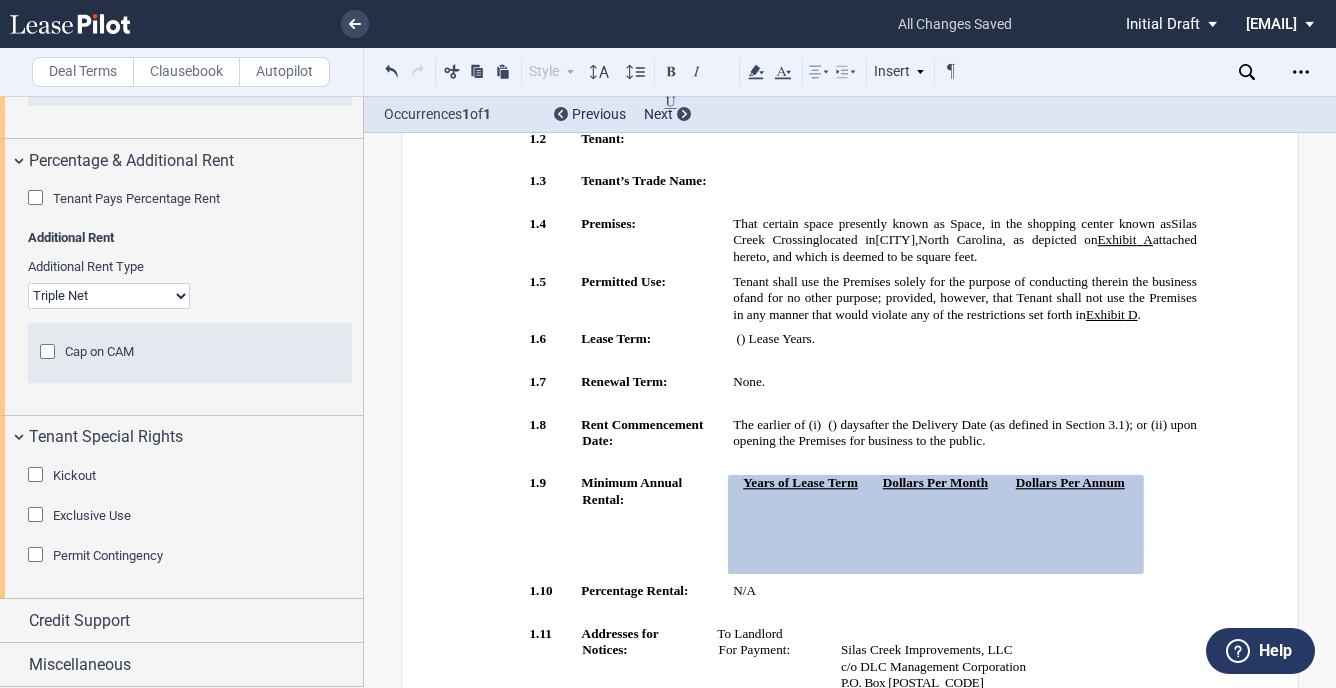 click on "Exclusive Use" at bounding box center [92, 515] 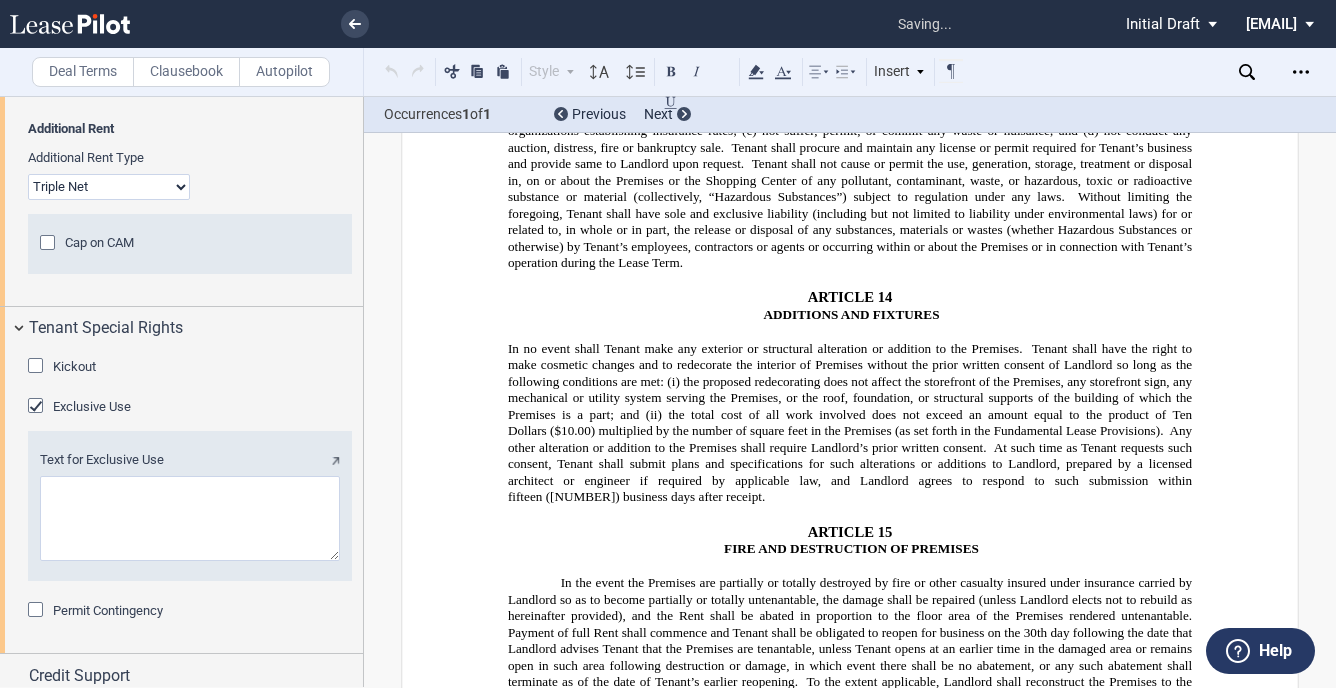 scroll, scrollTop: 14132, scrollLeft: 0, axis: vertical 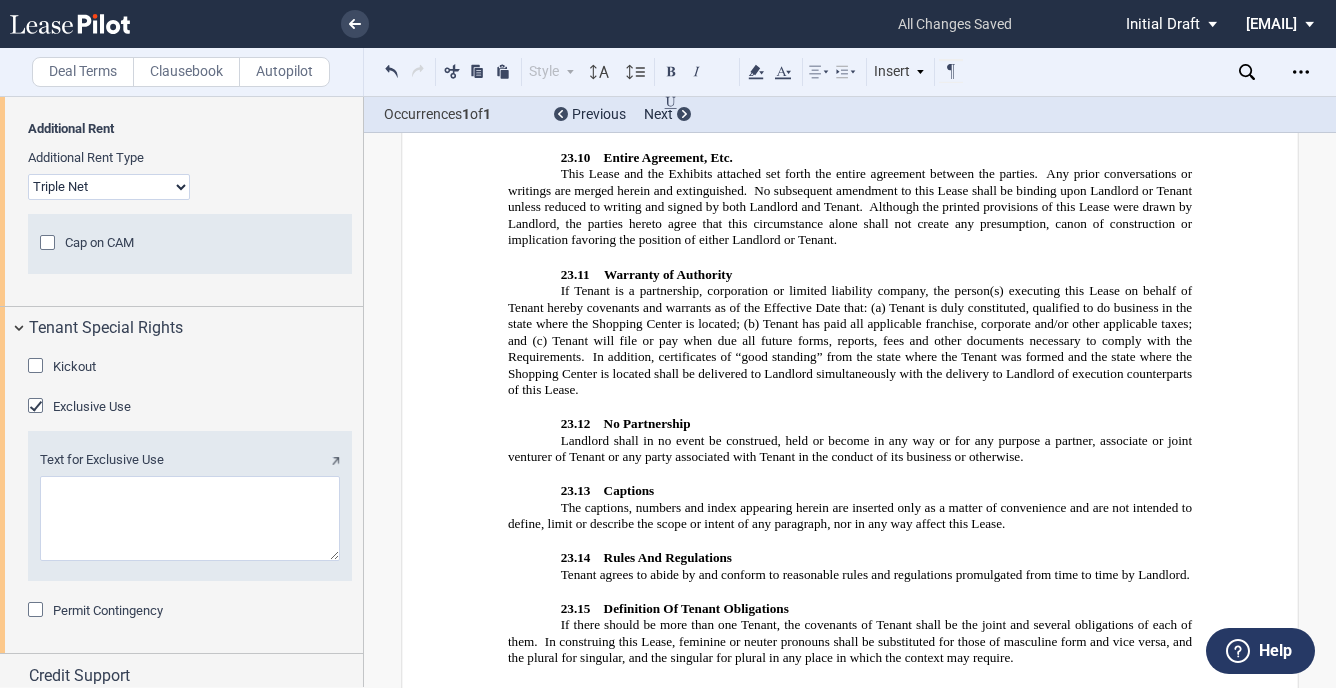 click on "Text for Exclusive Use" at bounding box center (190, 518) 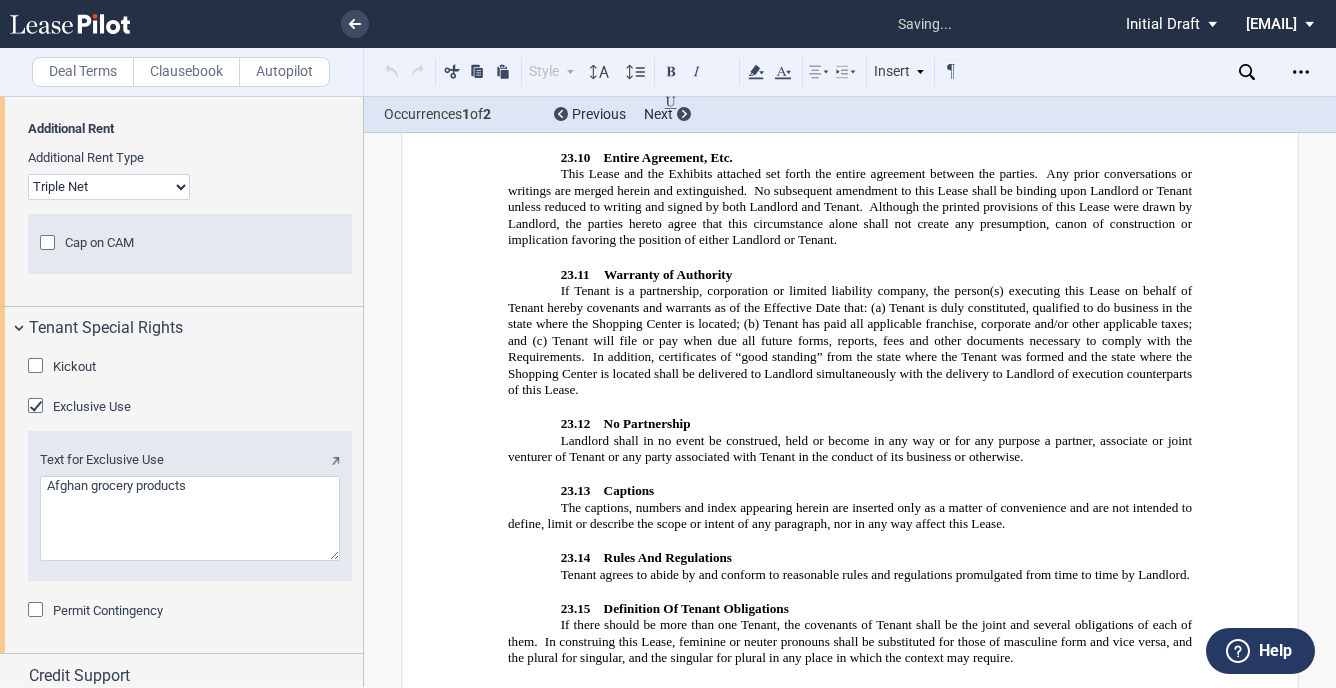 click on "Text for Exclusive Use" at bounding box center [190, 518] 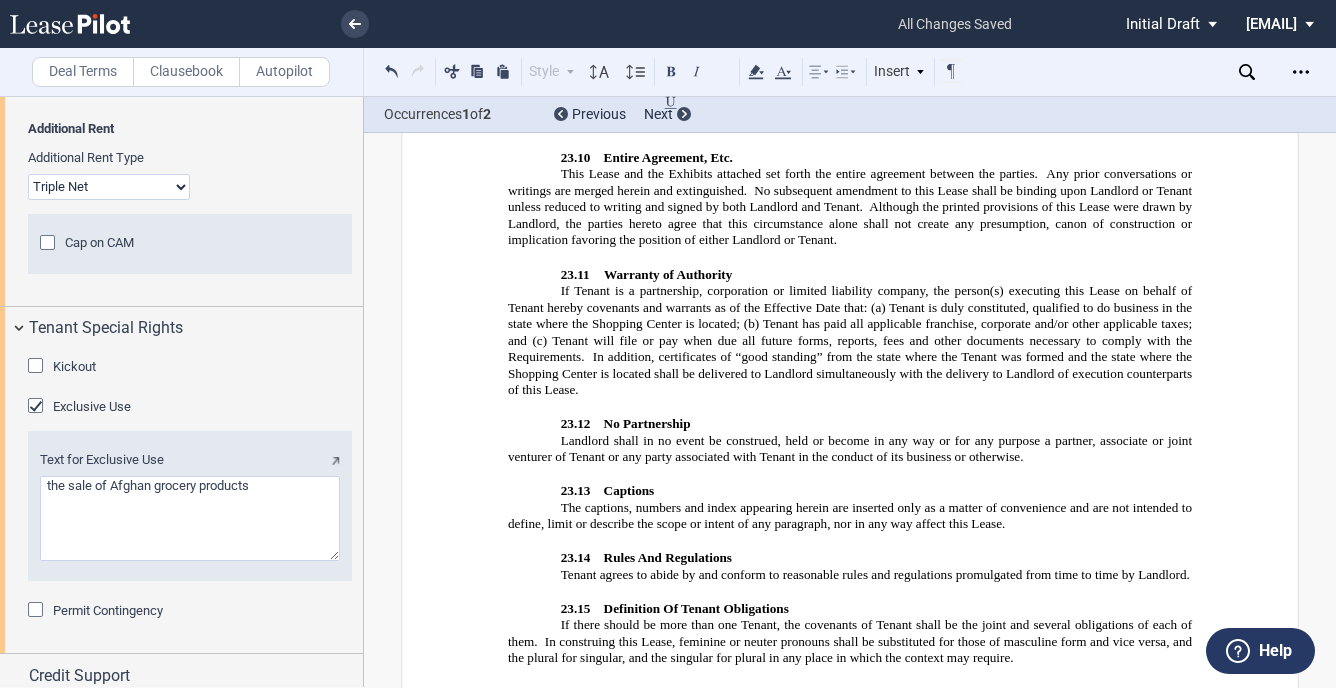 click on "Text for Exclusive Use" at bounding box center [190, 518] 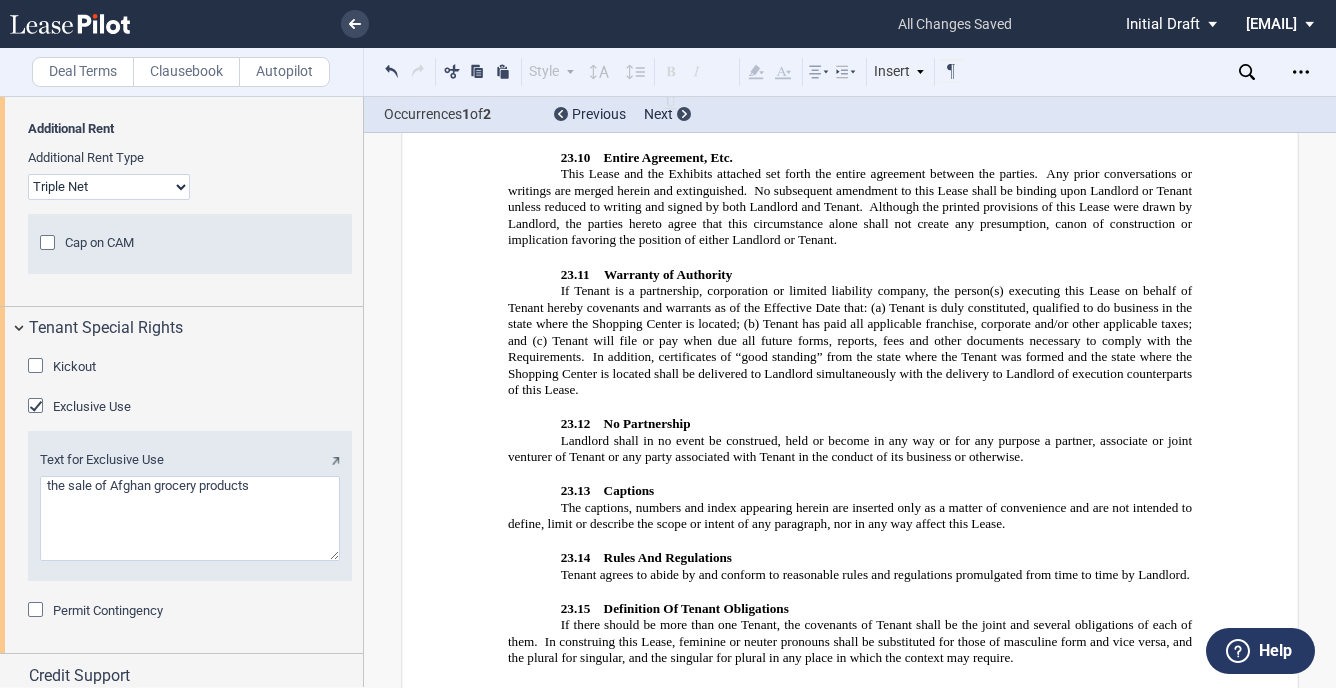 drag, startPoint x: 149, startPoint y: 599, endPoint x: 112, endPoint y: 591, distance: 37.85499 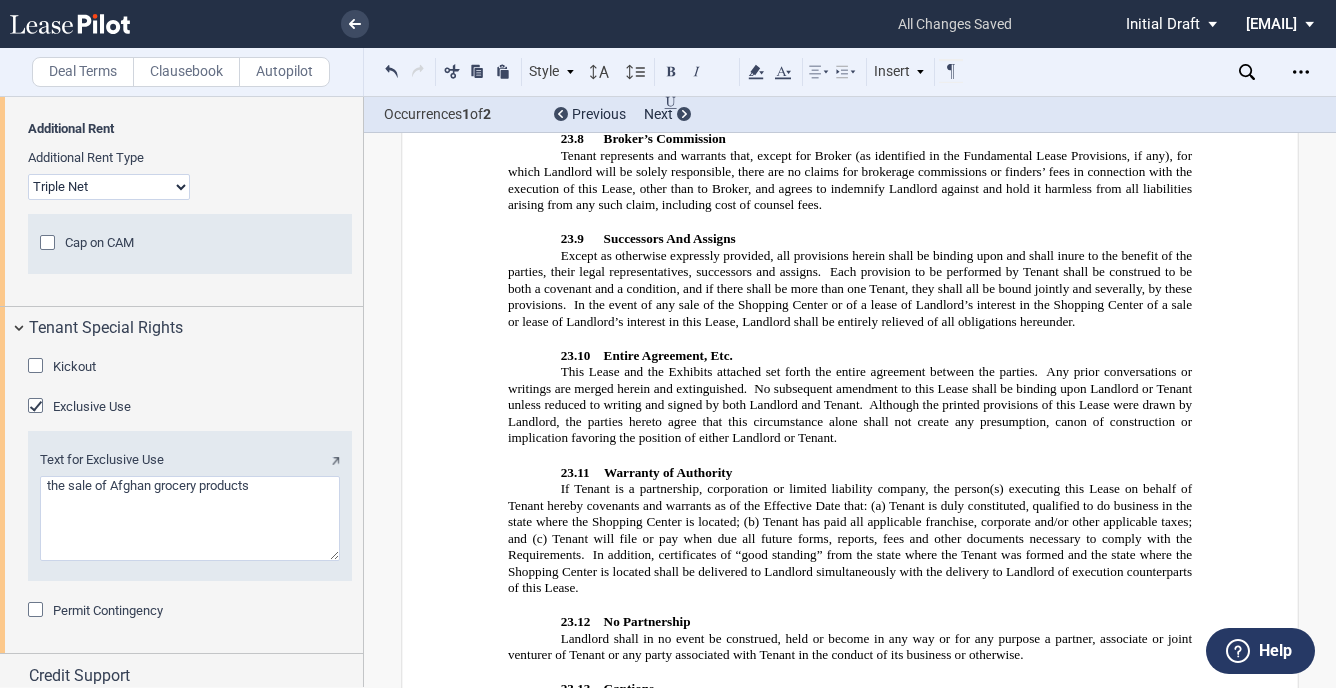 scroll, scrollTop: 13932, scrollLeft: 0, axis: vertical 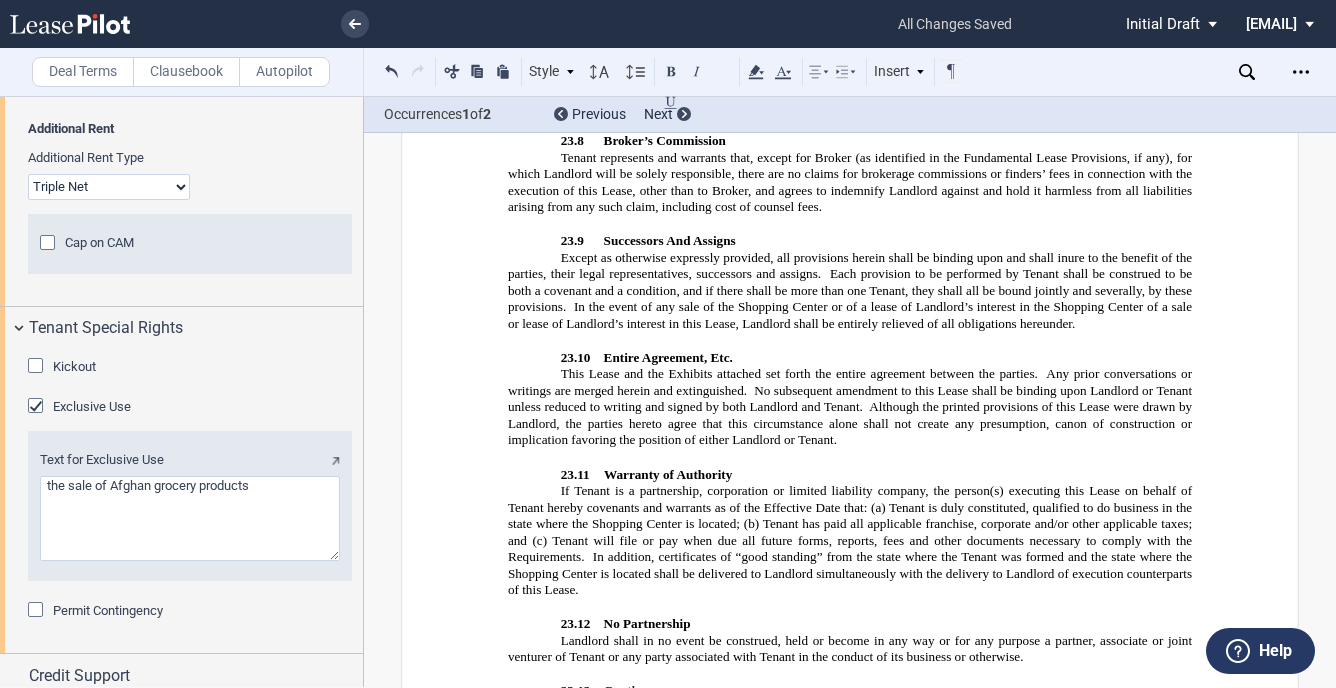 drag, startPoint x: 731, startPoint y: 377, endPoint x: 1083, endPoint y: 379, distance: 352.00568 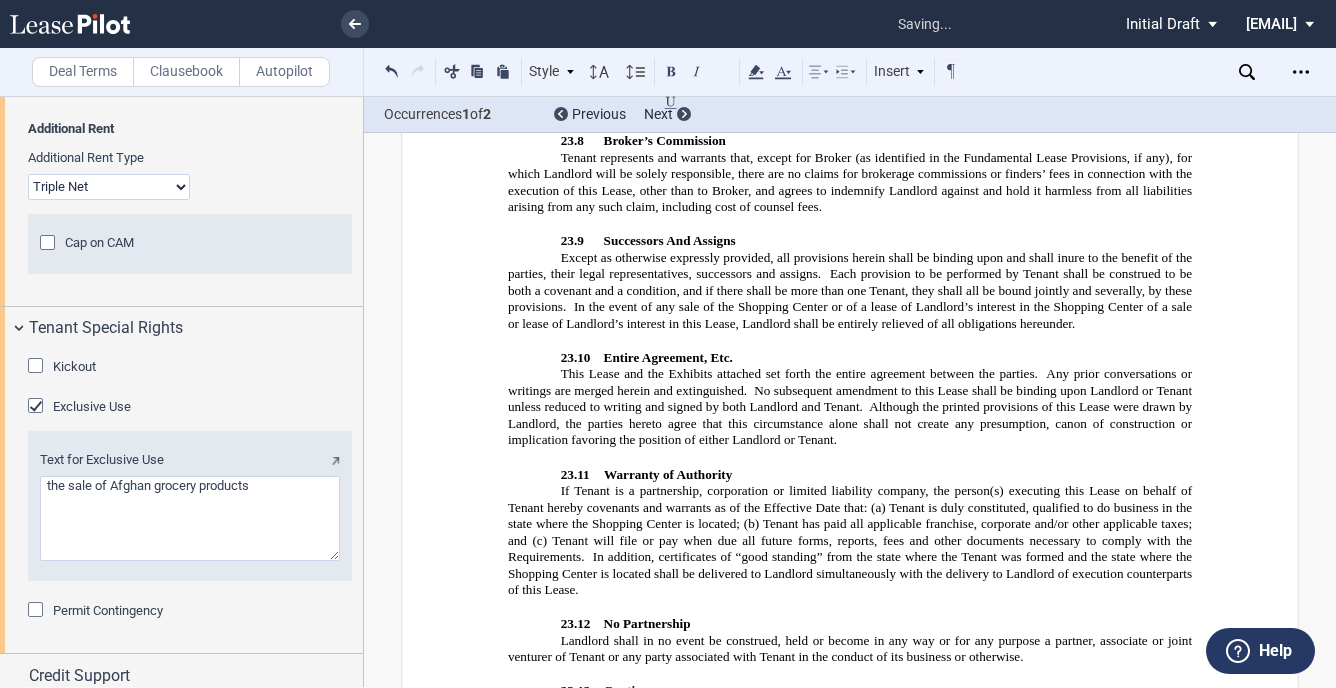 type 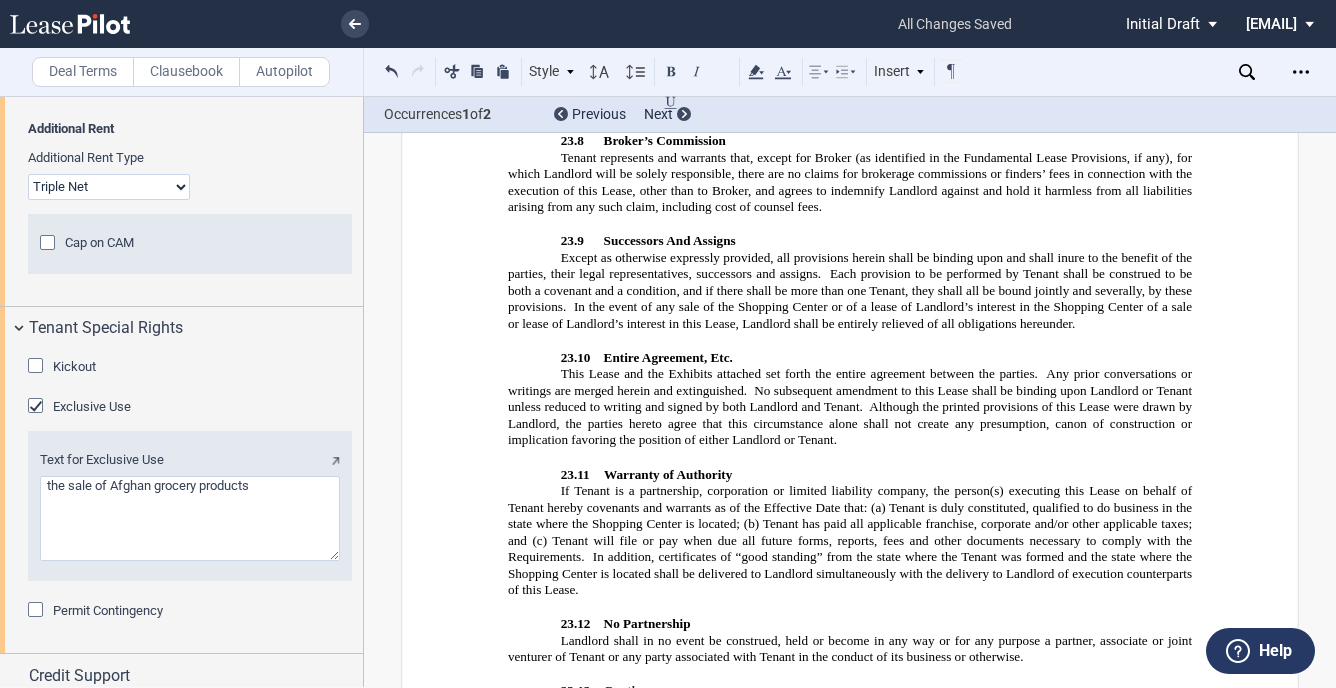 click on "executed prior to the date of this Lease or any renewals or extensions thereof (“Existing Leases”), (b) any successor, assignee or sublessee using or occupying its premises under any Existing Leases or any replacement tenant thereof, (c) to any future tenant or occupant using or occupying premises of twenty thousand" 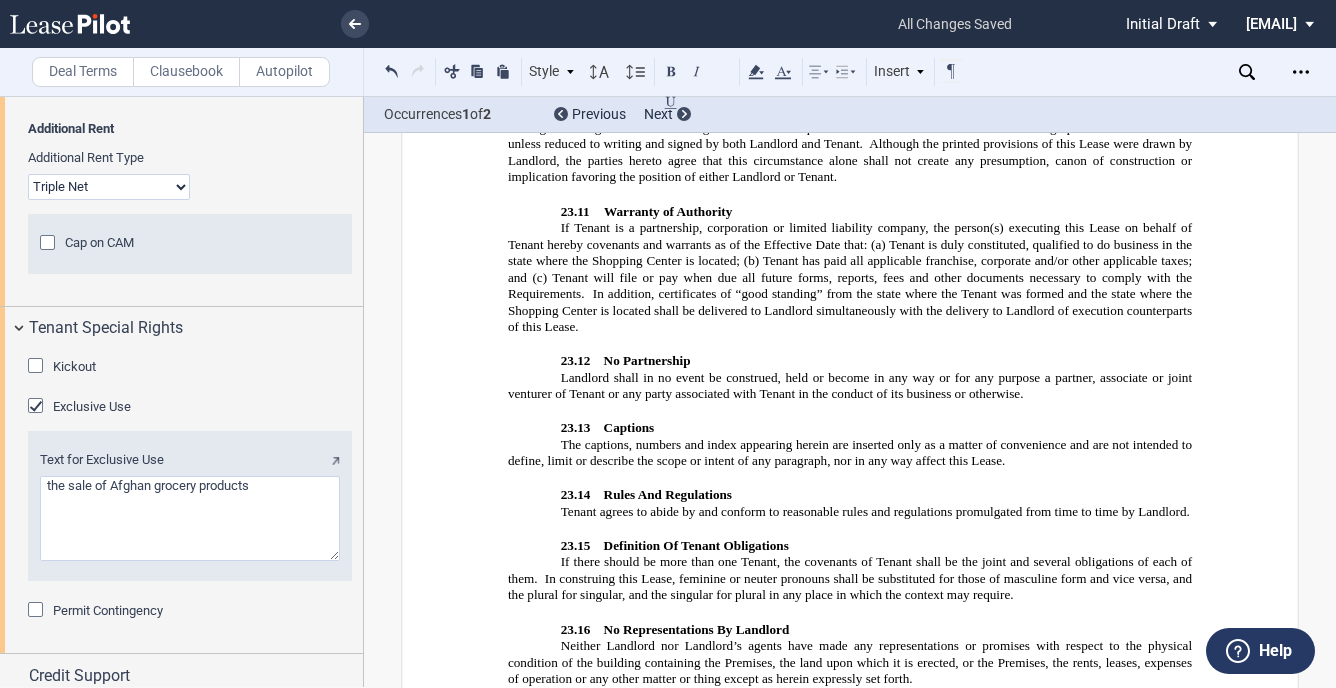 scroll, scrollTop: 14232, scrollLeft: 0, axis: vertical 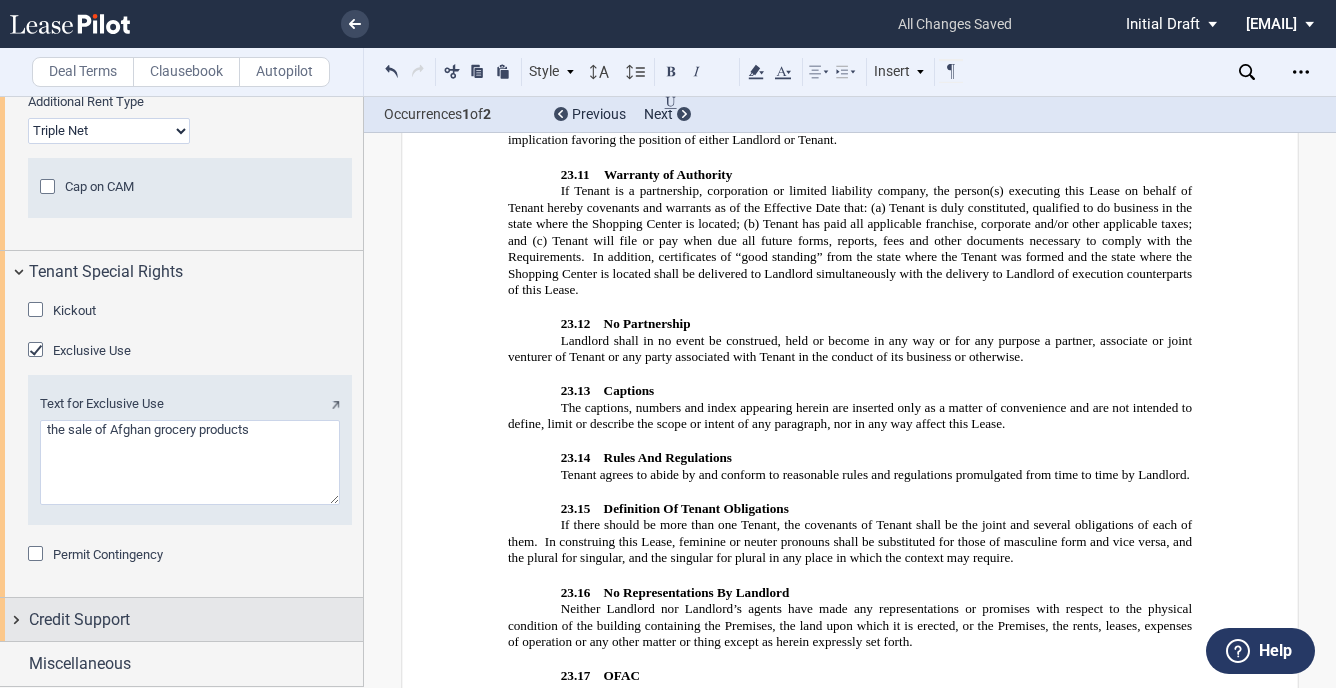click on "Credit Support" at bounding box center [79, 620] 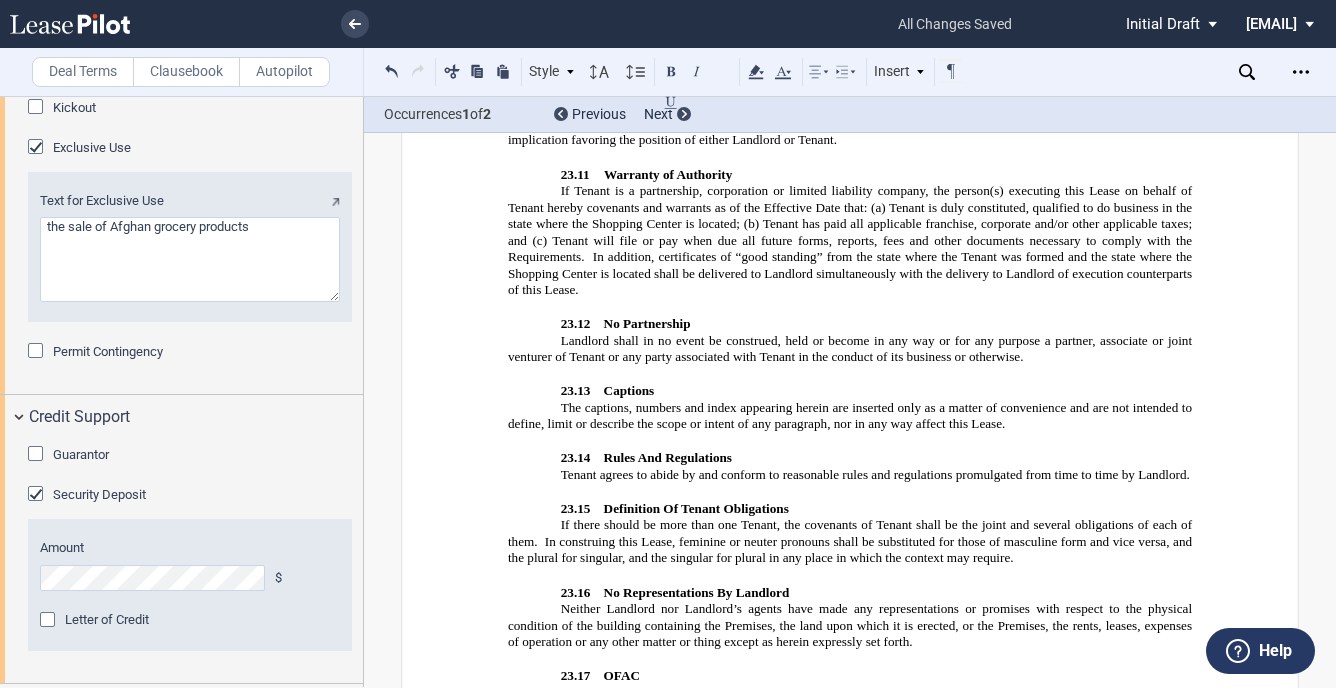 scroll, scrollTop: 3509, scrollLeft: 0, axis: vertical 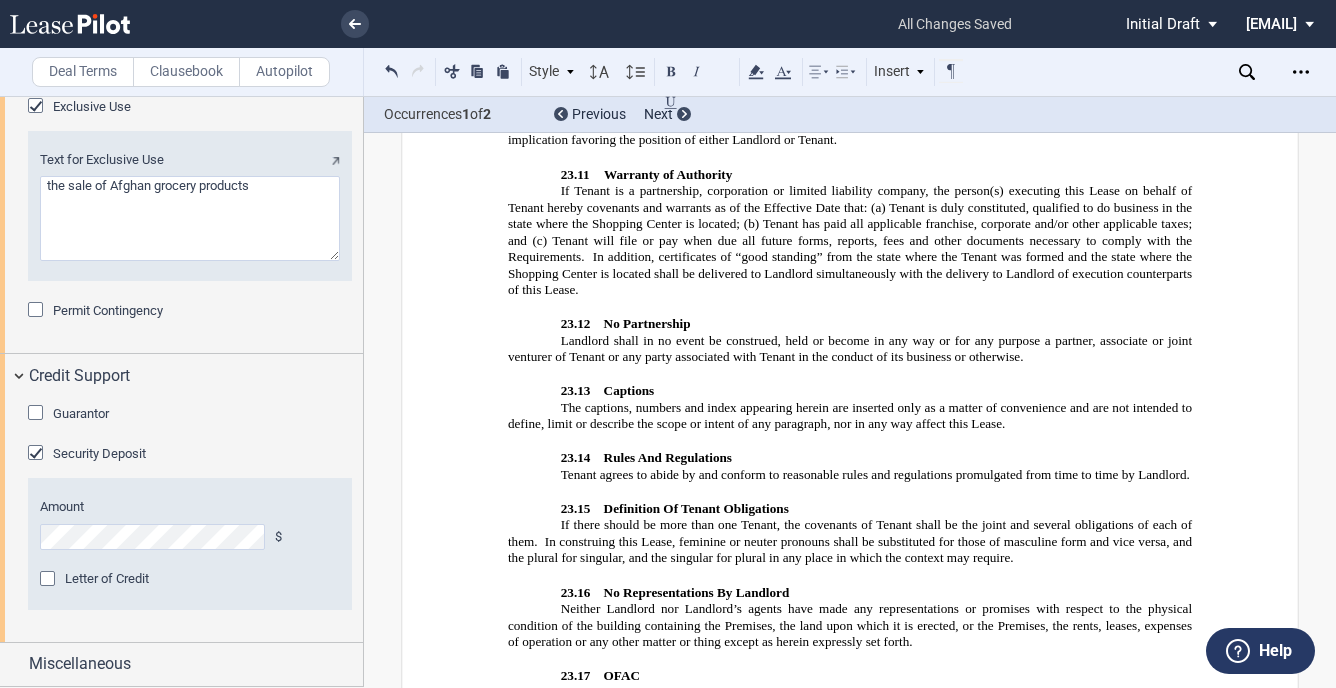 click at bounding box center [38, 415] 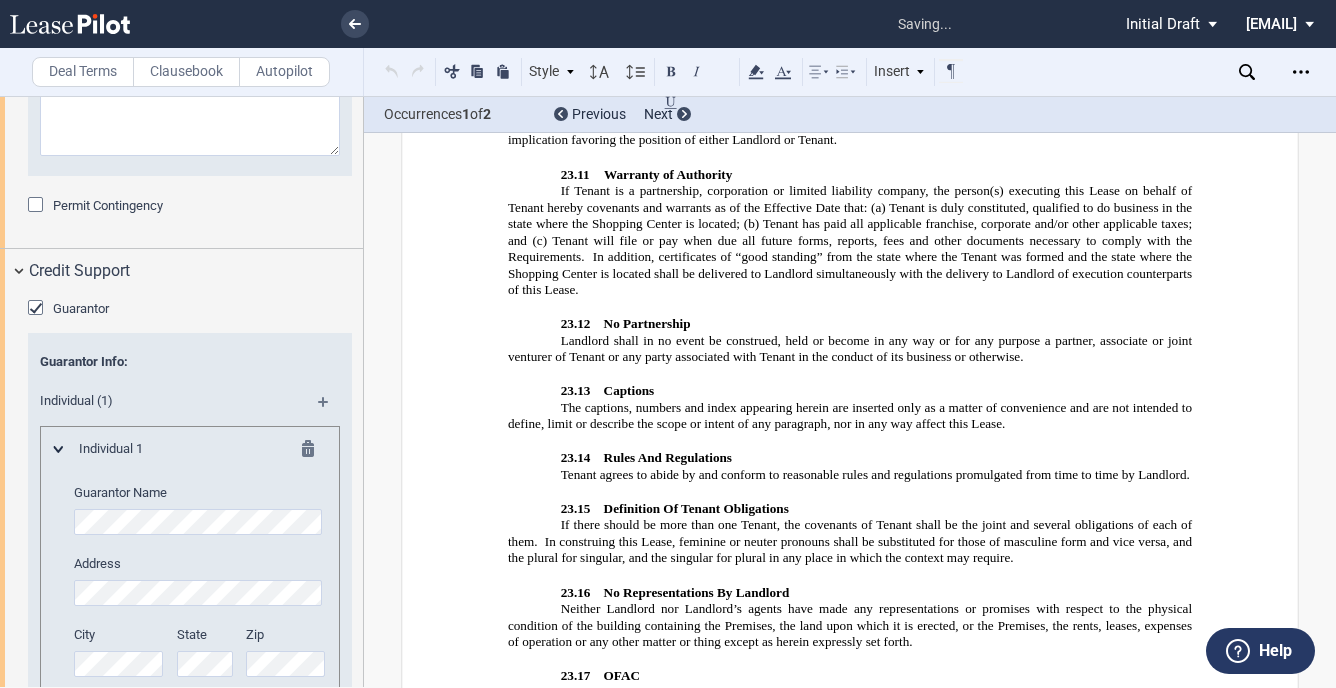 scroll, scrollTop: 1056, scrollLeft: 0, axis: vertical 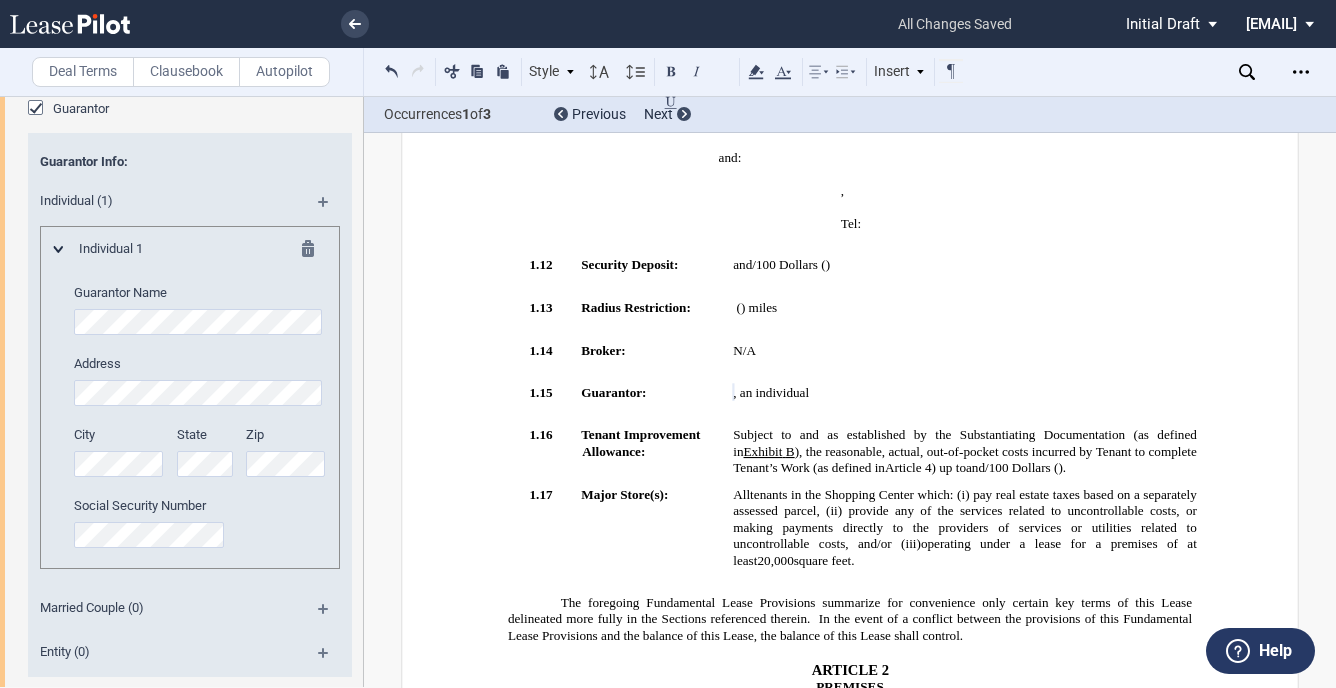 click on "﻿
LEASE AGREEMENT
THIS LEASE AGREEMENT  (this “Lease”) is dated as of __________________________,  2025  (the “Effective Date”) by and between Landlord (as defined below), and Tenant (as defined below). In consideration of Ten Dollars   ($10.00) and other good and valuable consideration, the receipt and sufficiency of which are hereby acknowledged, the parties hereto, intending to be legally bound, hereby agree as follows:
!!SET_LEVEL_0!! !!Heading 1!!
ARTICLE 1 ﻿ FUNDAMENTAL LEASE PROVISIONS
!!SET_LEVEL_1!! !!Heading 2!!
1.1                   Landlord:
Silas Creek Improvements, LLC
!!SET_LEVEL_1!! !!Heading 2!!
1.2                   Tenant:" at bounding box center (850, 11955) 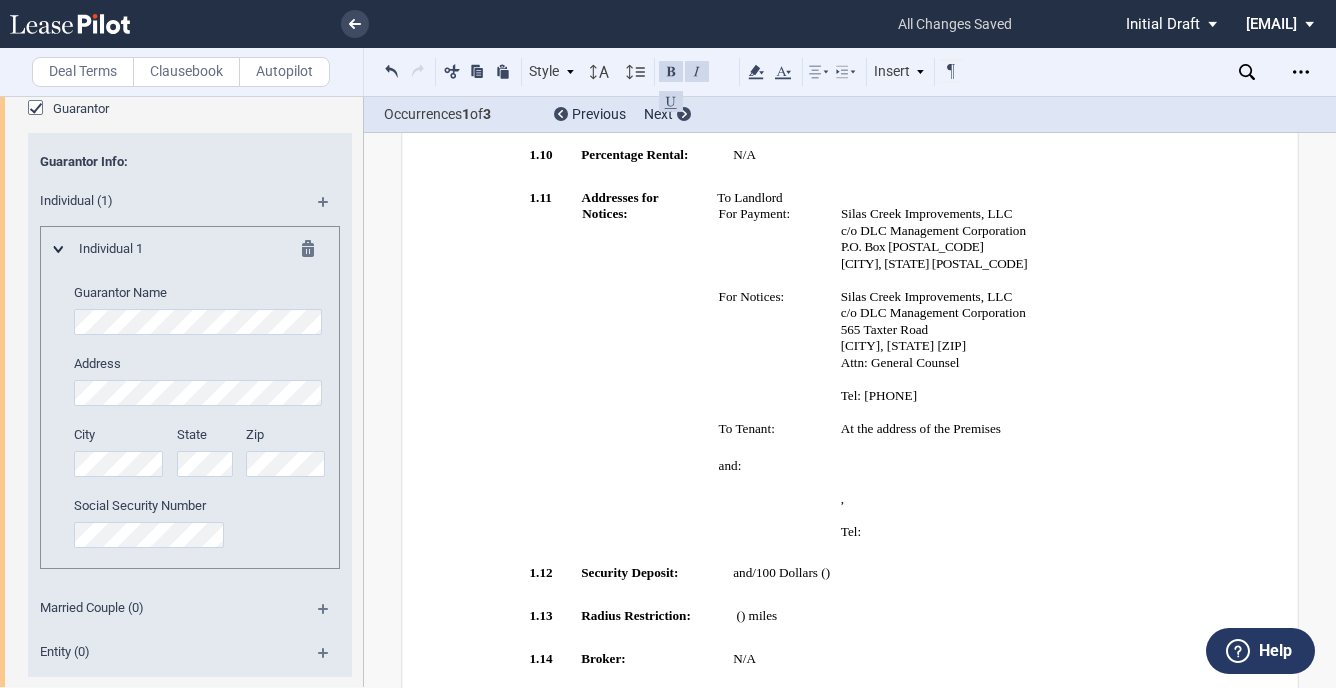scroll, scrollTop: 656, scrollLeft: 0, axis: vertical 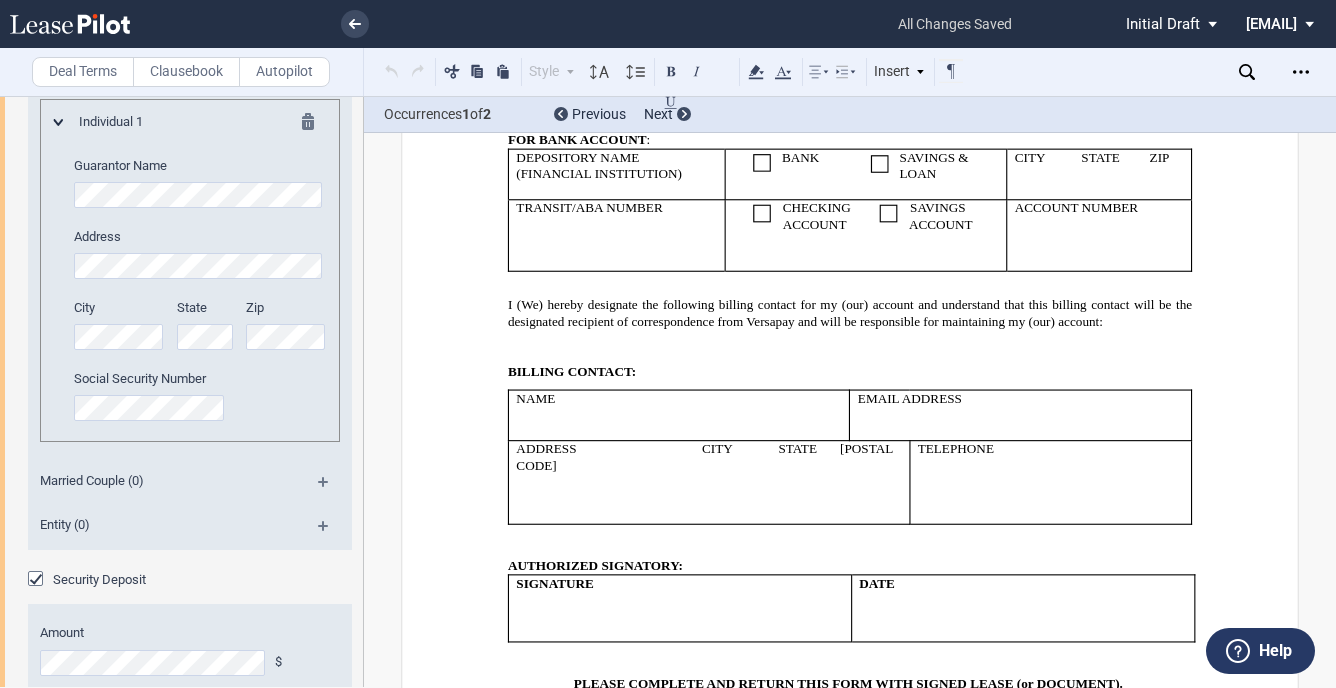 click on "State" at bounding box center (211, 334) 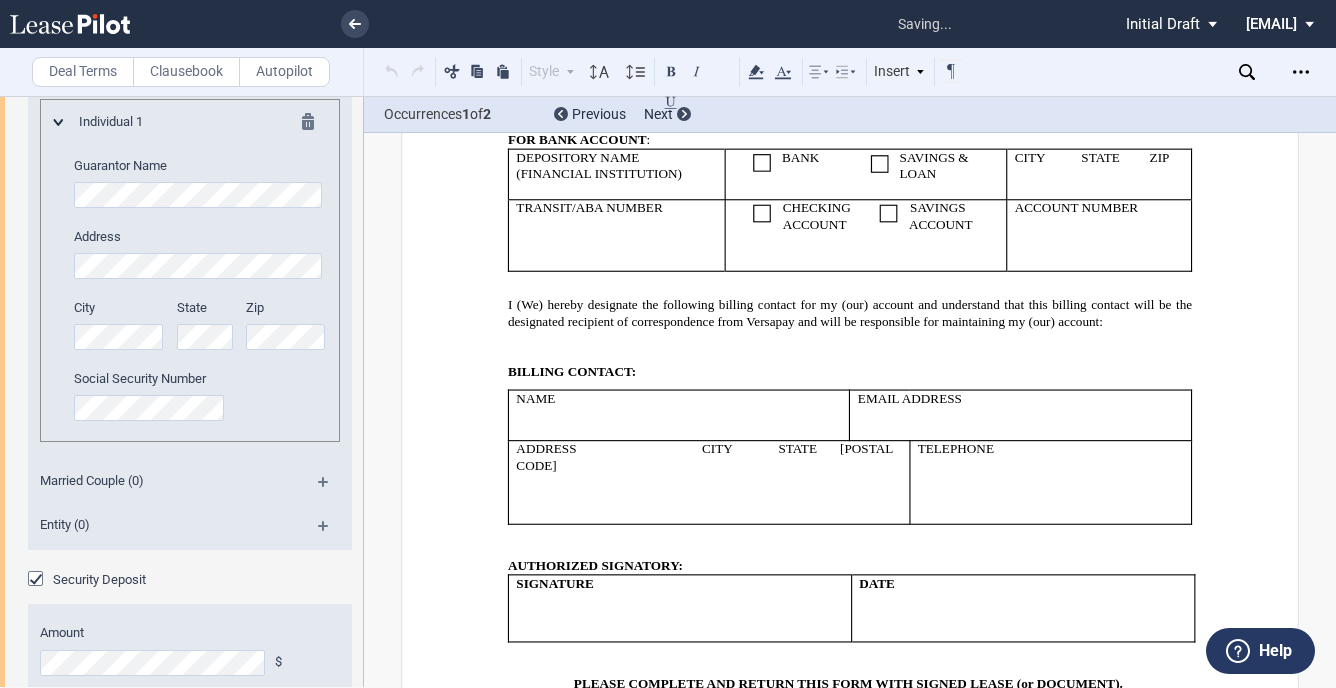 scroll, scrollTop: 0, scrollLeft: 0, axis: both 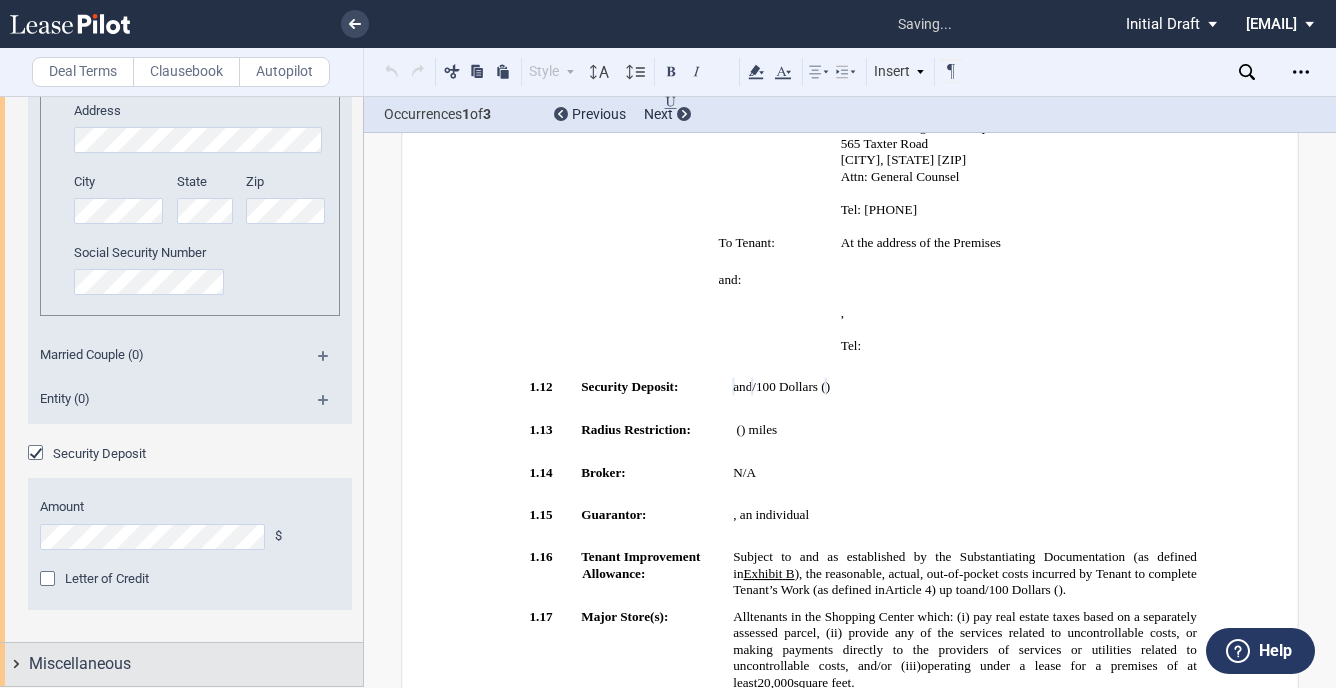 click on "Miscellaneous" at bounding box center (196, 664) 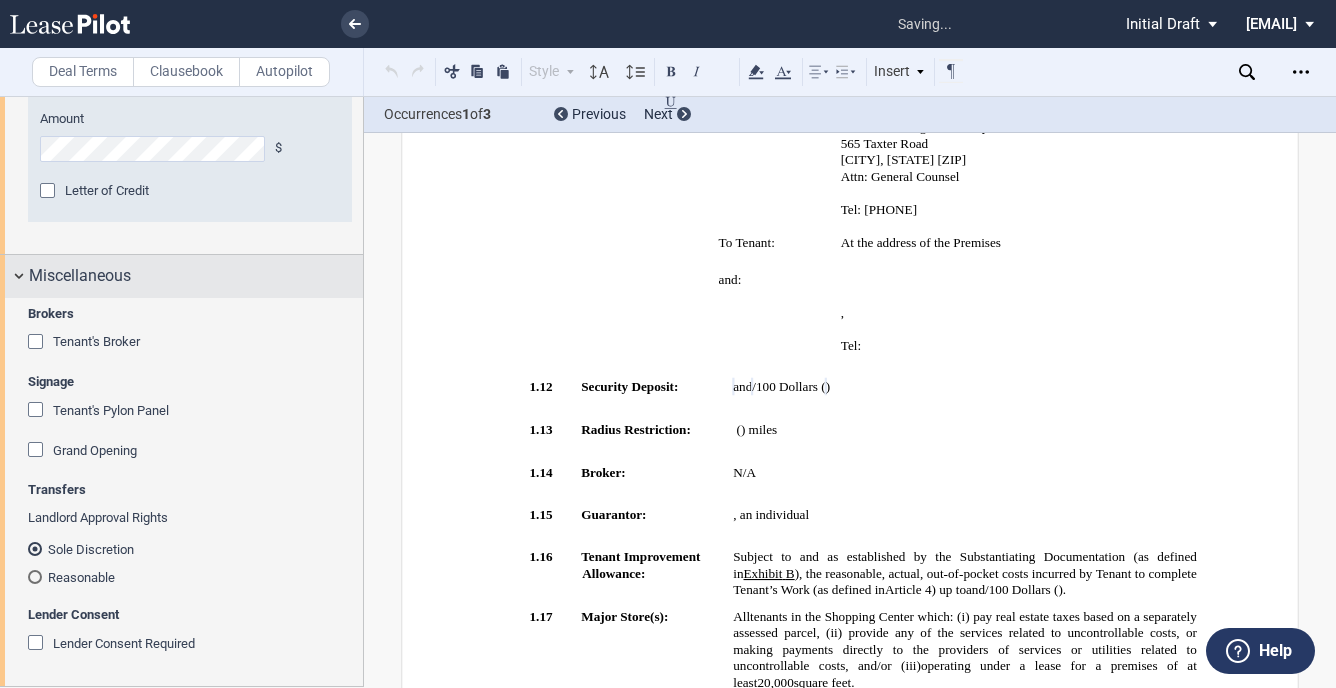 scroll, scrollTop: 4437, scrollLeft: 0, axis: vertical 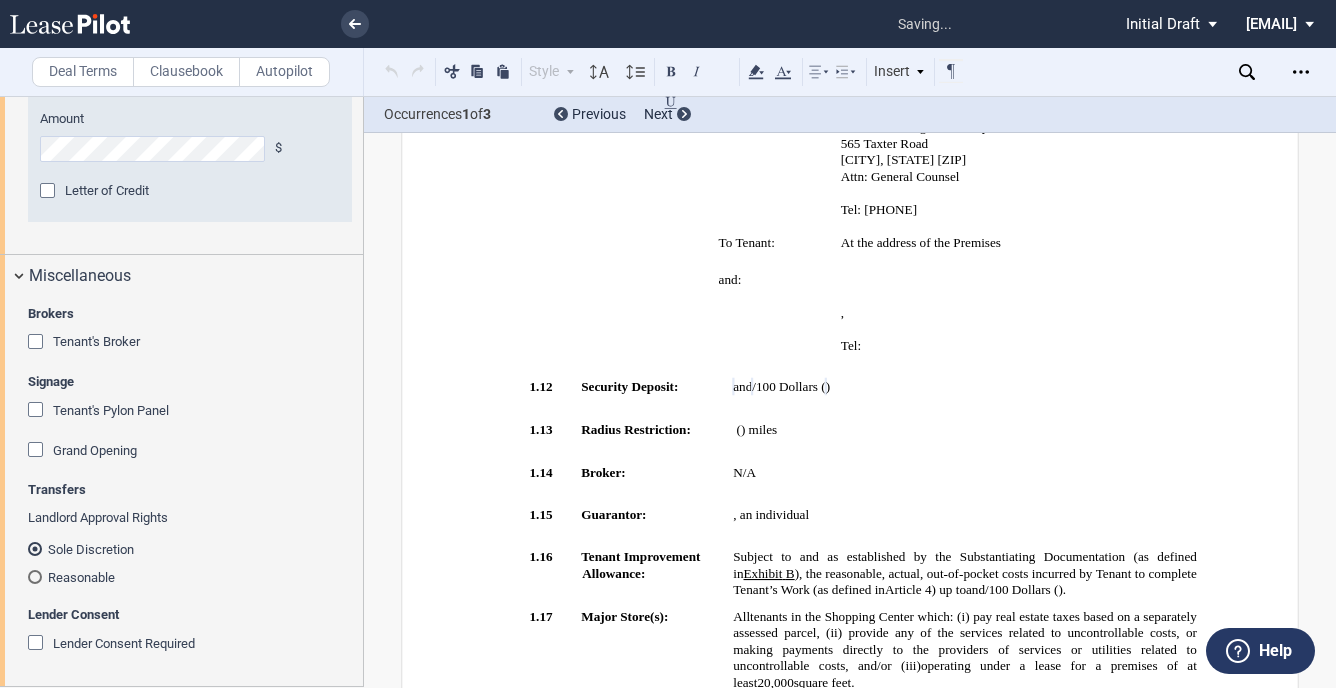 click on "Tenant's Broker" at bounding box center (96, 341) 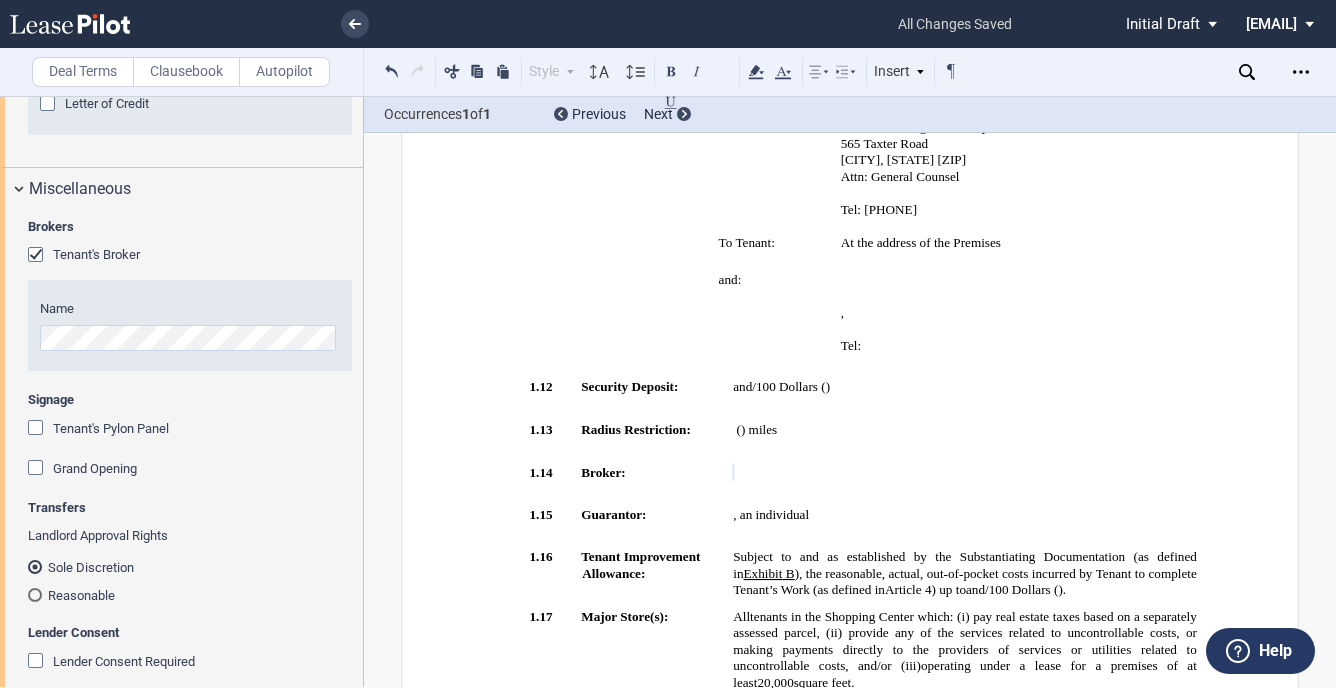 scroll, scrollTop: 0, scrollLeft: 249, axis: horizontal 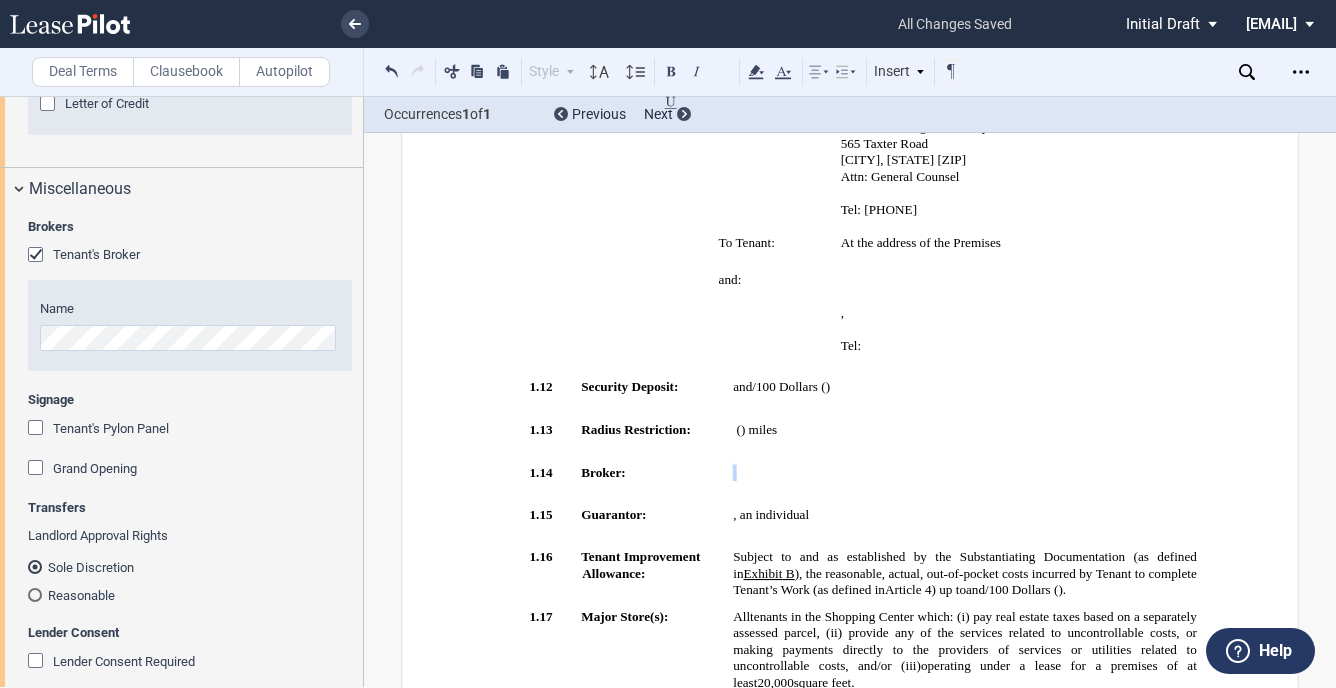 drag, startPoint x: 784, startPoint y: 432, endPoint x: 720, endPoint y: 407, distance: 68.70953 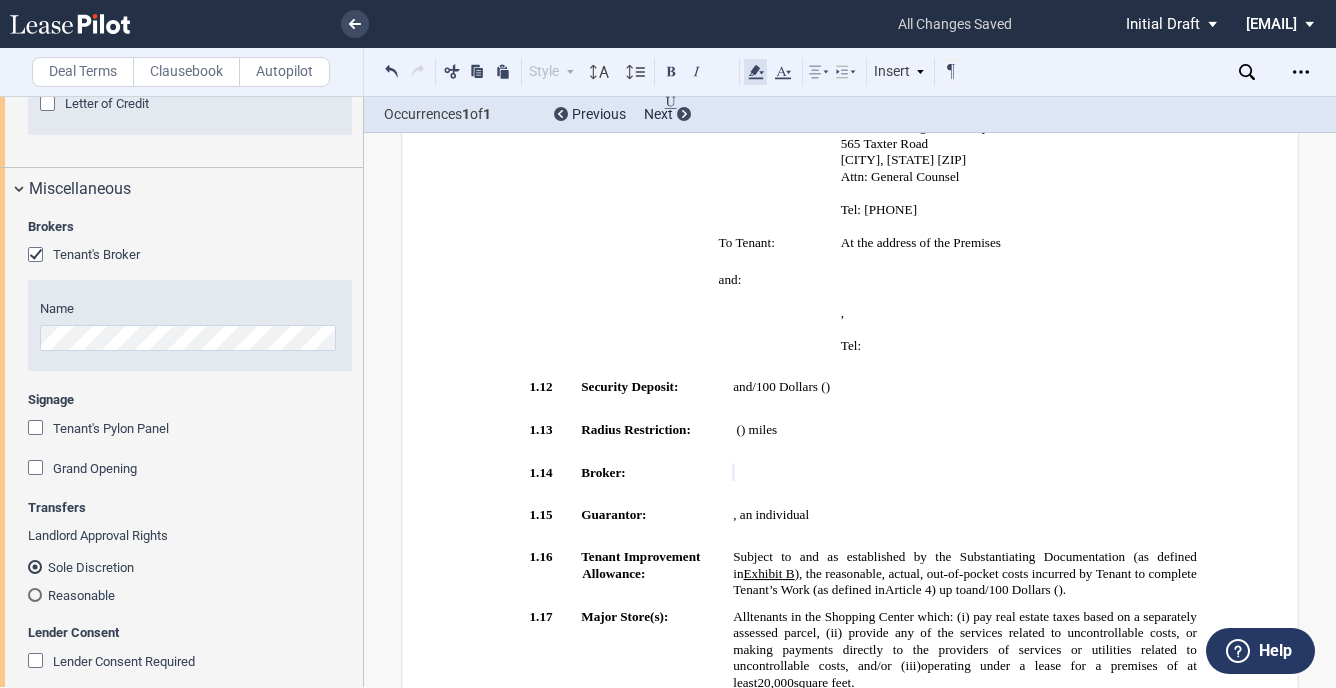 click 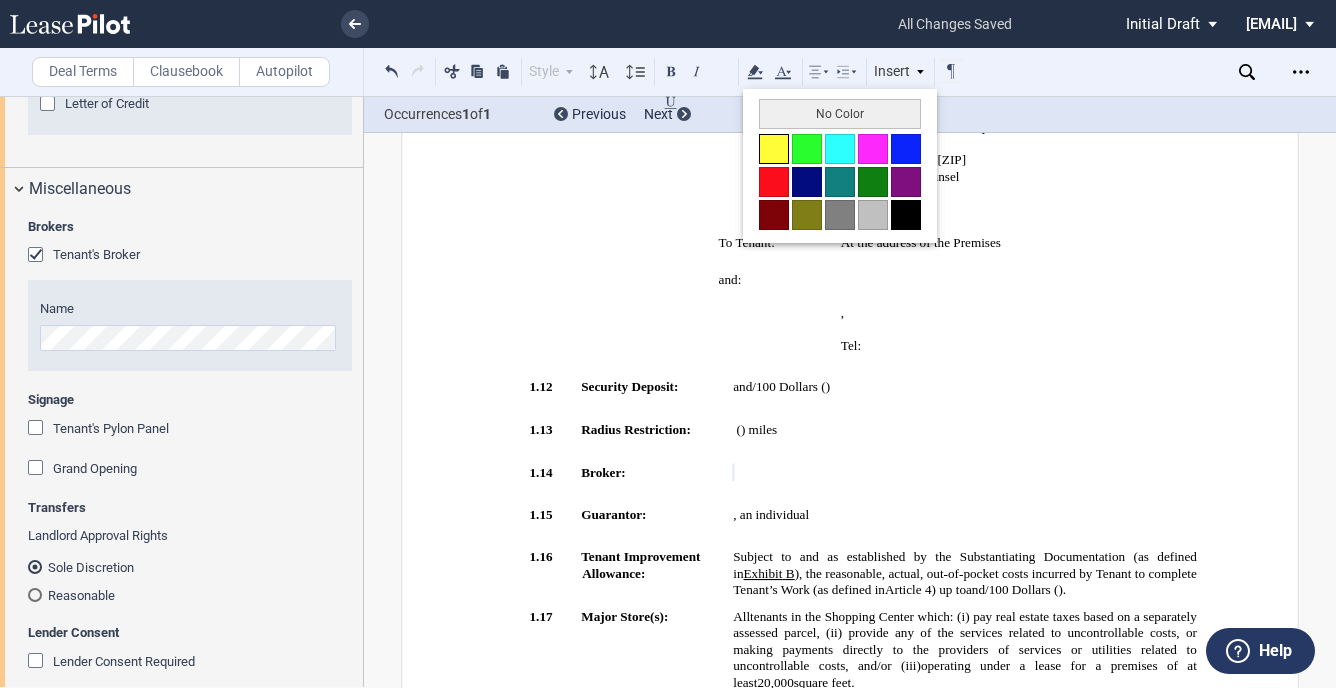 click at bounding box center (774, 149) 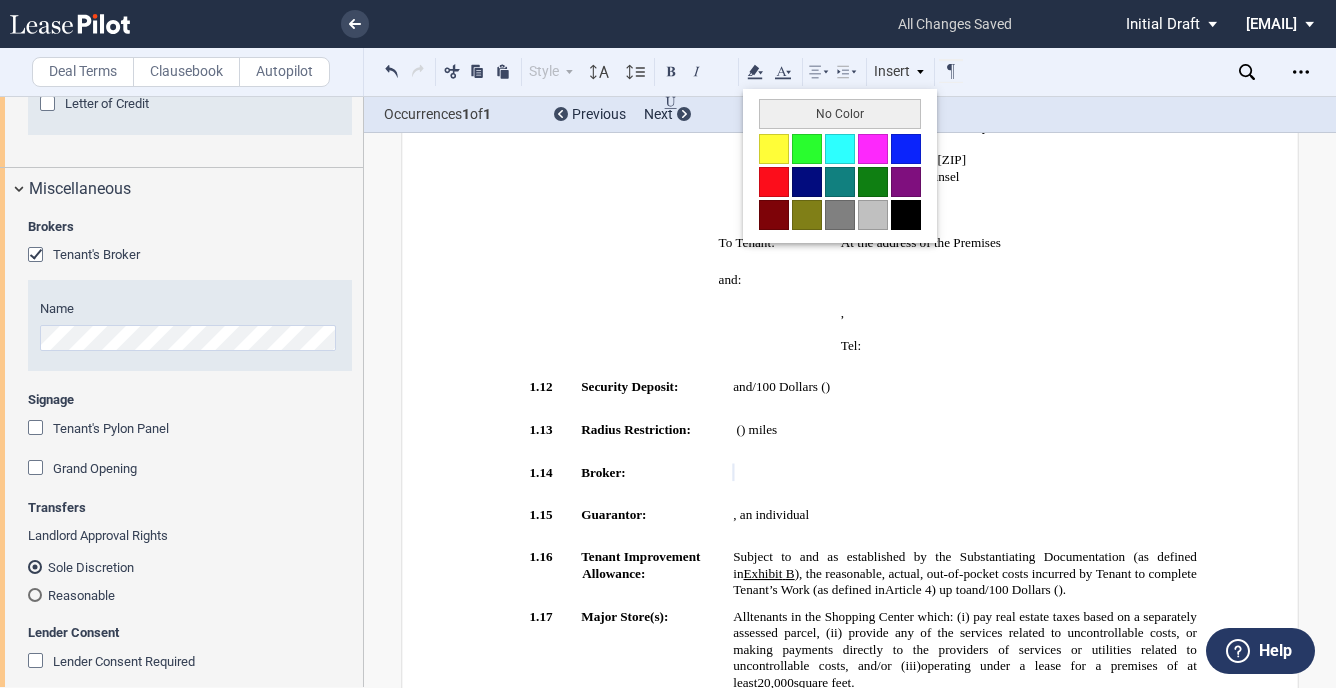 type 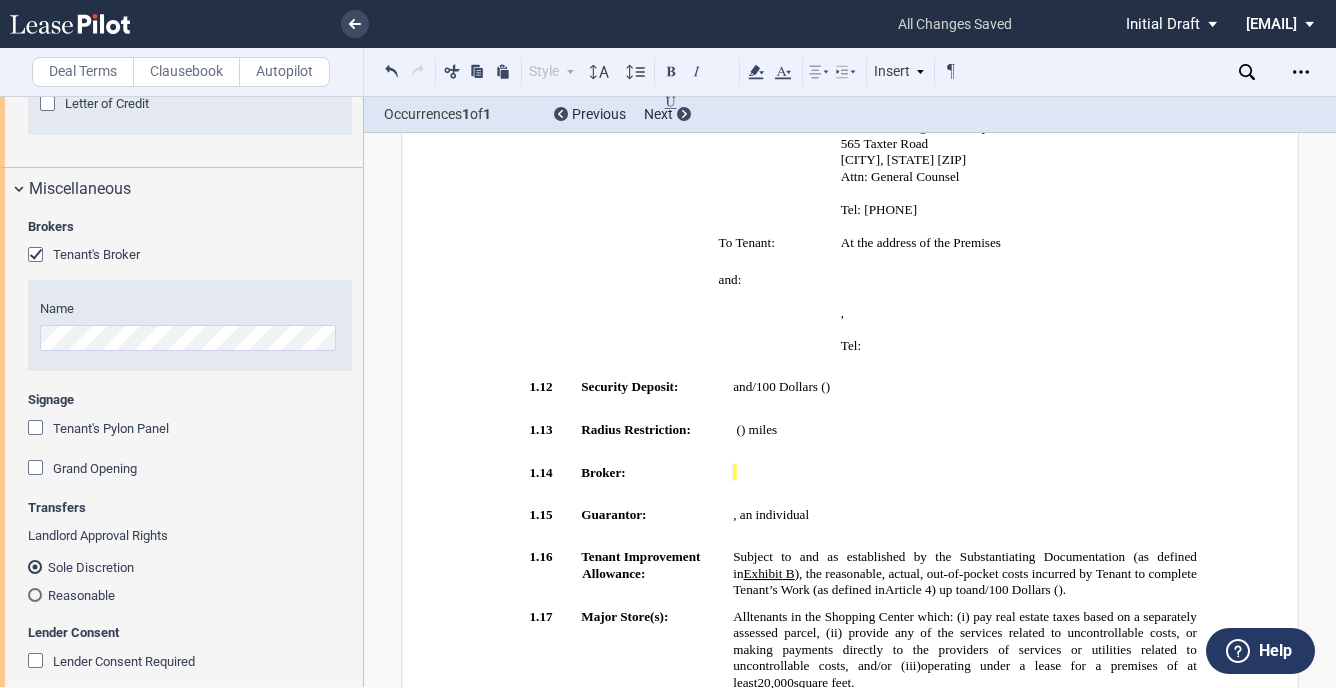 scroll, scrollTop: 4564, scrollLeft: 0, axis: vertical 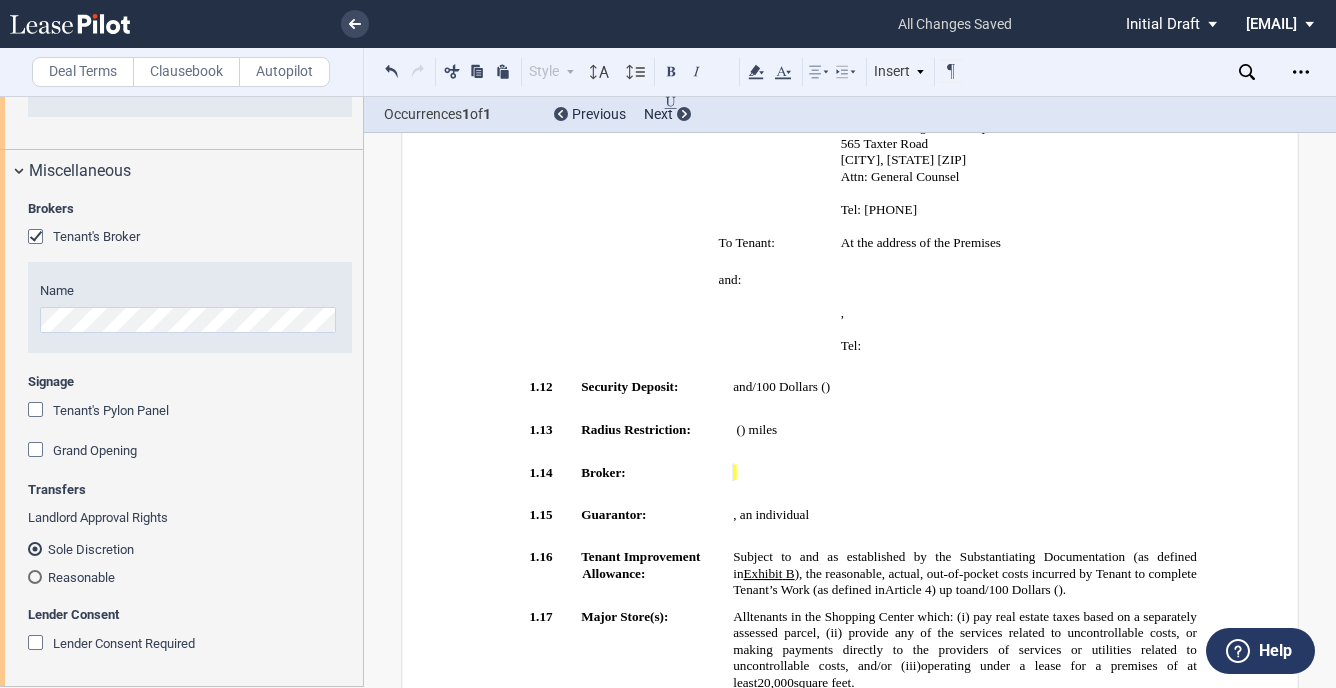 click on "﻿
LEASE AGREEMENT
THIS LEASE AGREEMENT  (this “Lease”) is dated as of __________________________,  2025  (the “Effective Date”) by and between Landlord (as defined below), and Tenant (as defined below). In consideration of Ten Dollars   ($10.00) and other good and valuable consideration, the receipt and sufficiency of which are hereby acknowledged, the parties hereto, intending to be legally bound, hereby agree as follows:
!!SET_LEVEL_0!! !!Heading 1!!
ARTICLE 1 ﻿ FUNDAMENTAL LEASE PROVISIONS
!!SET_LEVEL_1!! !!Heading 2!!
1.1                   Landlord:
Silas Creek Improvements, LLC
!!SET_LEVEL_1!! !!Heading 2!!
1.2                   Tenant:" at bounding box center (850, 12077) 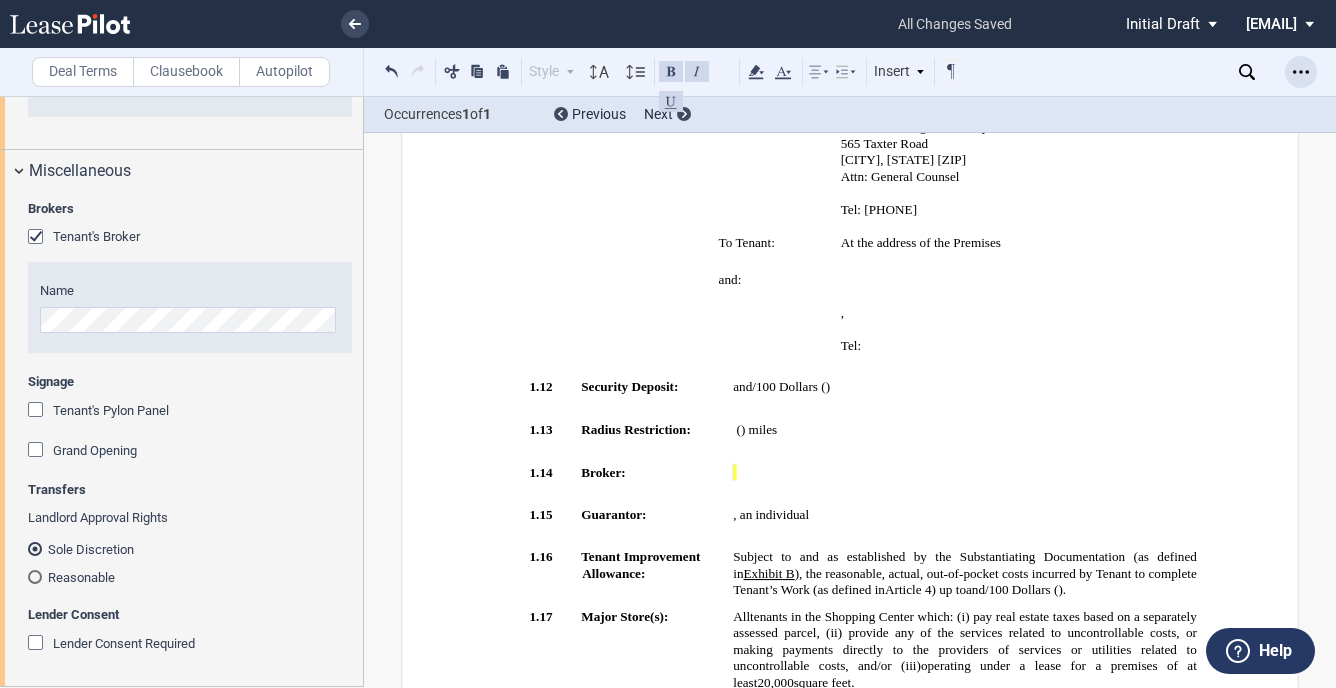 click 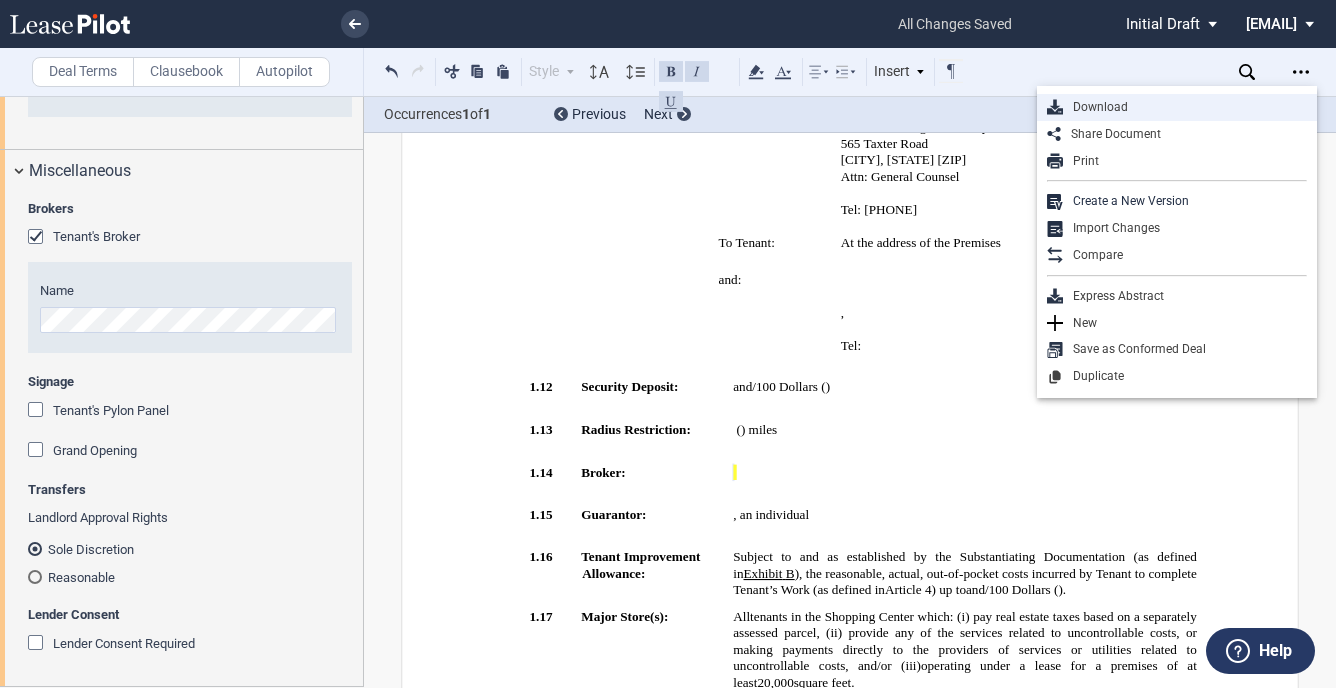 click on "Download" at bounding box center (1185, 107) 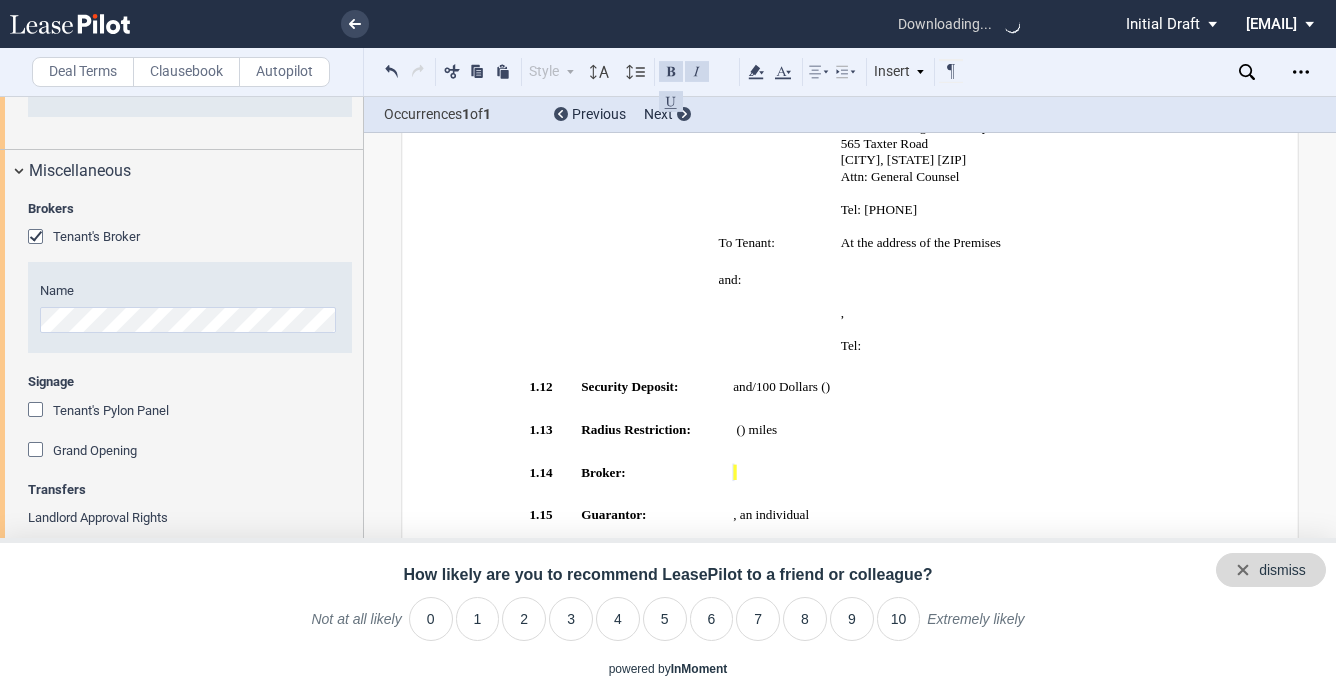 click on "dismiss" at bounding box center [1282, 571] 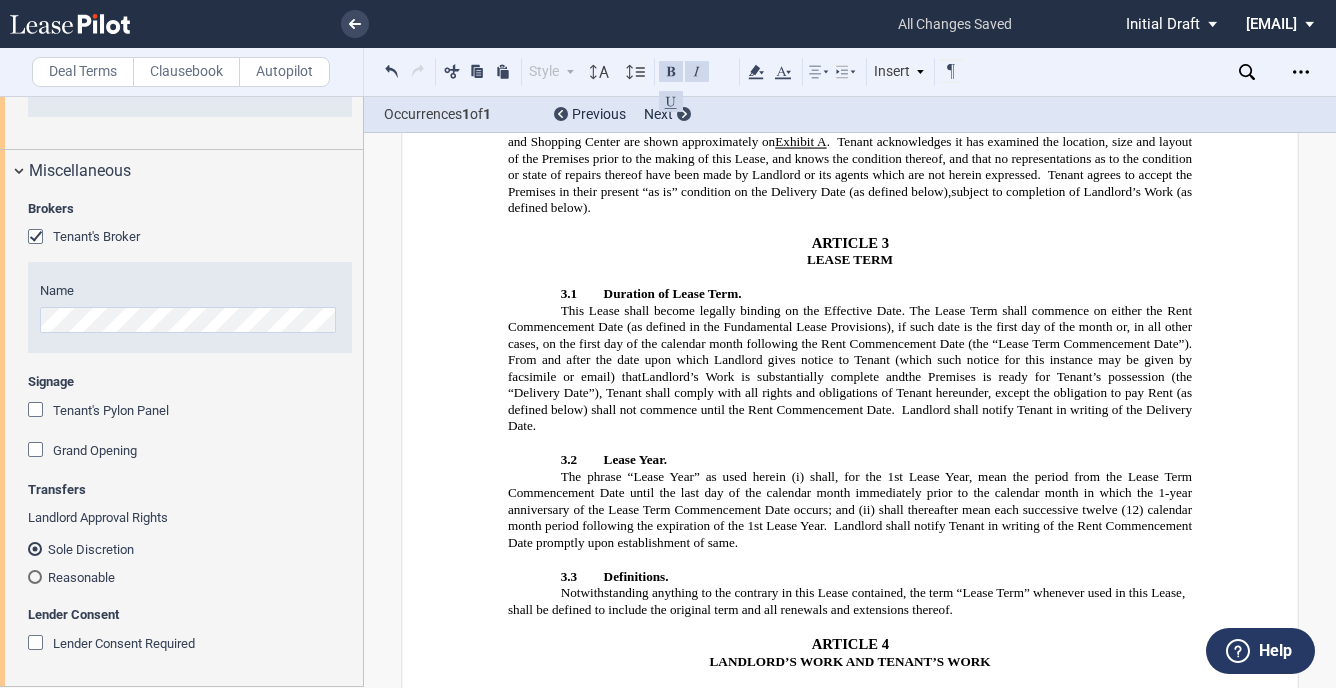 scroll, scrollTop: 1834, scrollLeft: 0, axis: vertical 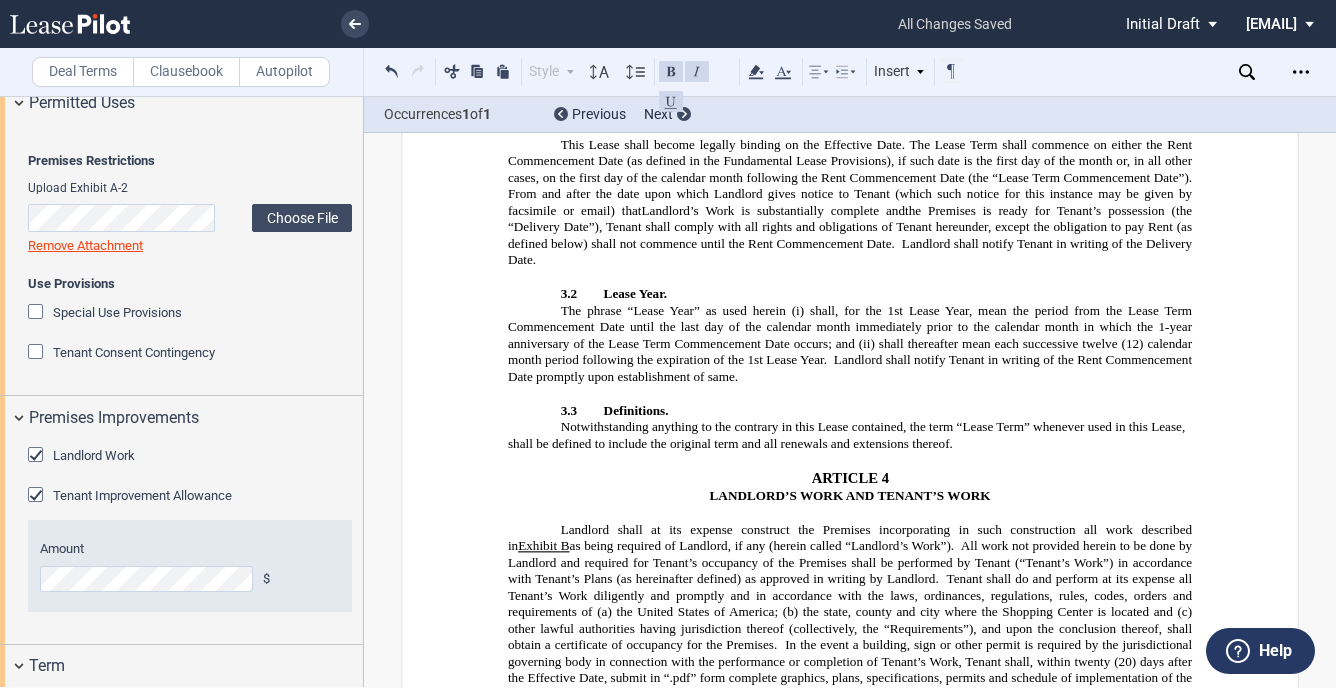 click on "﻿
LEASE AGREEMENT
THIS LEASE AGREEMENT  (this “Lease”) is dated as of __________________________,  2025  (the “Effective Date”) by and between Landlord (as defined below), and Tenant (as defined below). In consideration of Ten Dollars   ($10.00) and other good and valuable consideration, the receipt and sufficiency of which are hereby acknowledged, the parties hereto, intending to be legally bound, hereby agree as follows:
!!SET_LEVEL_0!! !!Heading 1!!
ARTICLE 1 ﻿ FUNDAMENTAL LEASE PROVISIONS
!!SET_LEVEL_1!! !!Heading 2!!
1.1                   Landlord:
Silas Creek Improvements, LLC
!!SET_LEVEL_1!! !!Heading 2!!
1.2                   Tenant:
﻿ ﻿" at bounding box center [850, 11177] 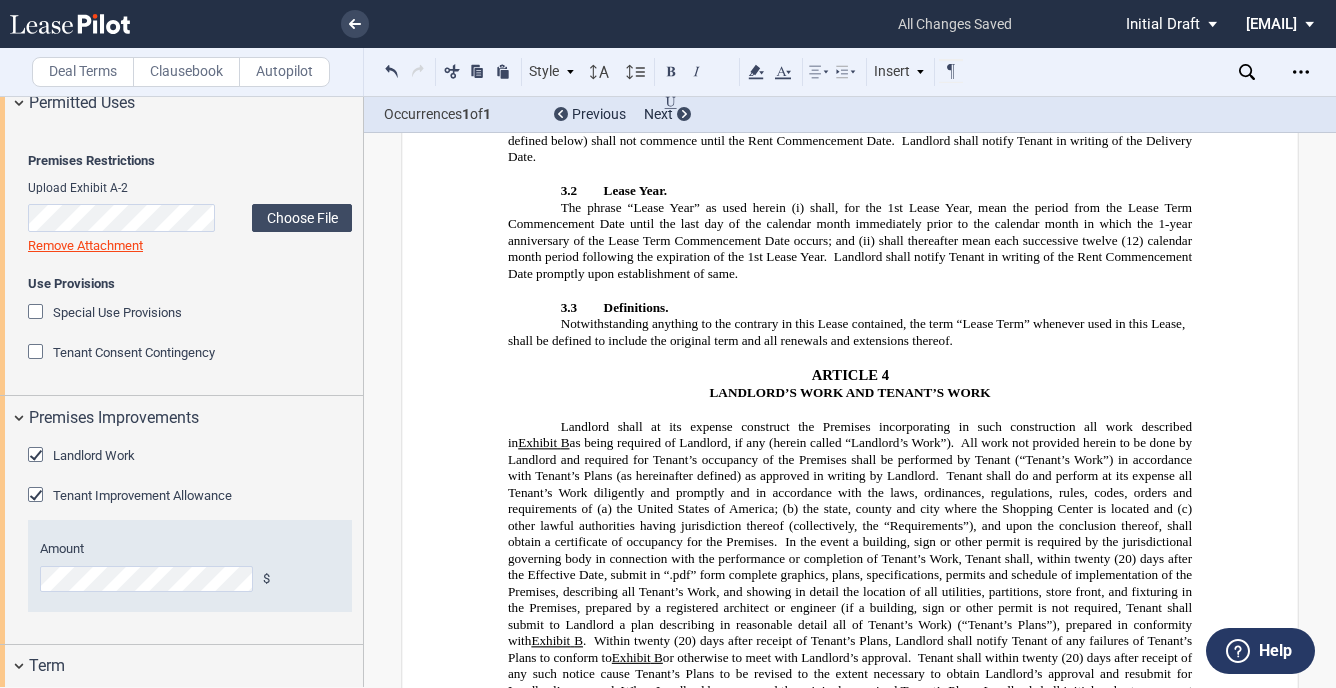scroll, scrollTop: 1834, scrollLeft: 0, axis: vertical 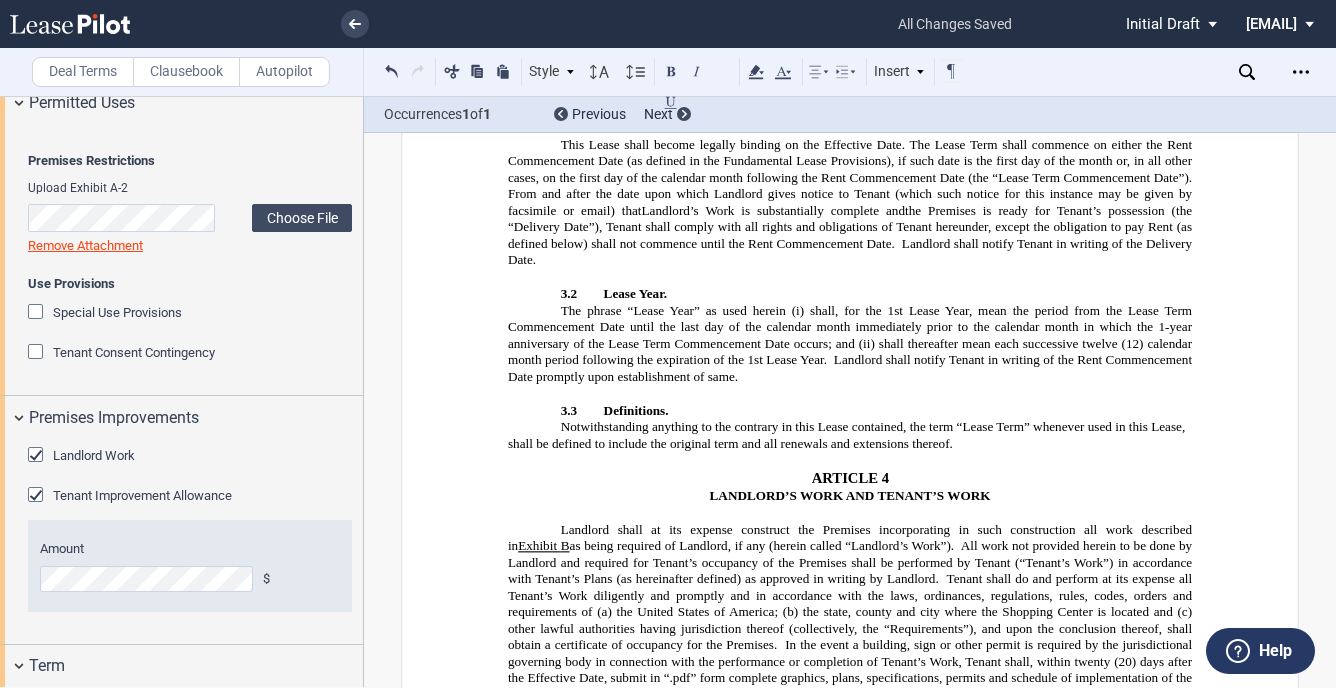click at bounding box center (38, 457) 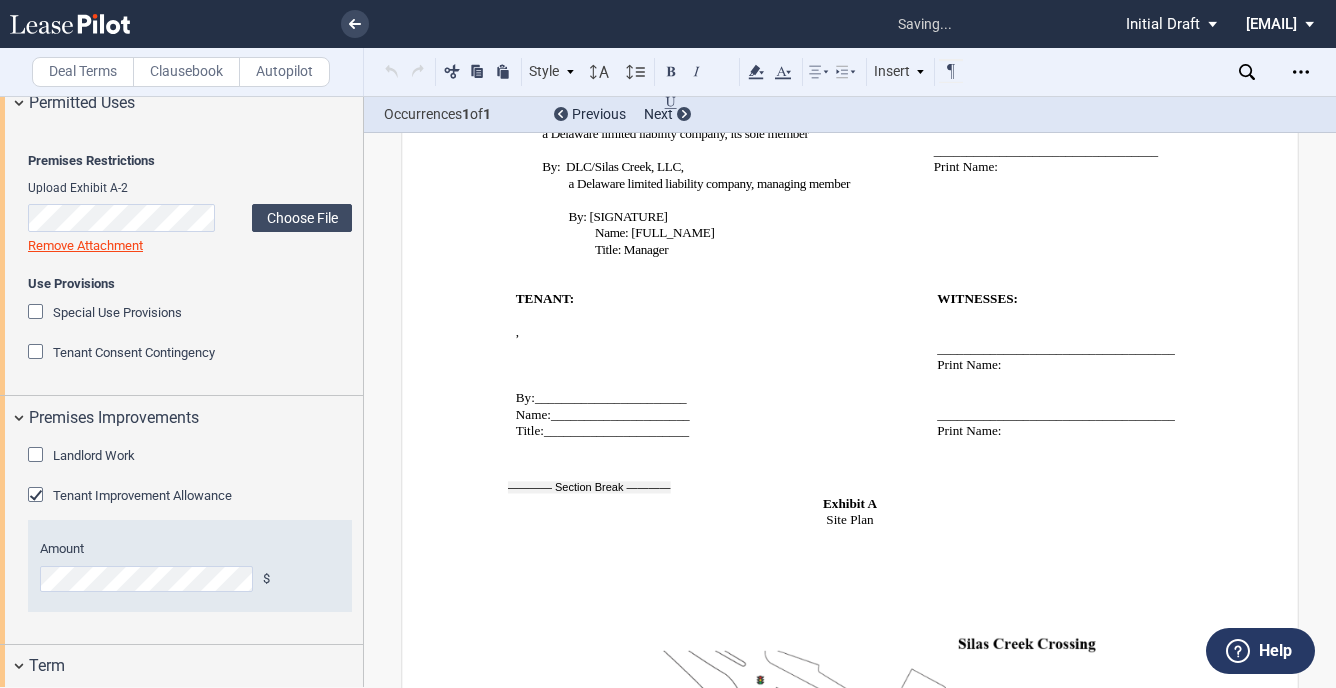 click at bounding box center (38, 457) 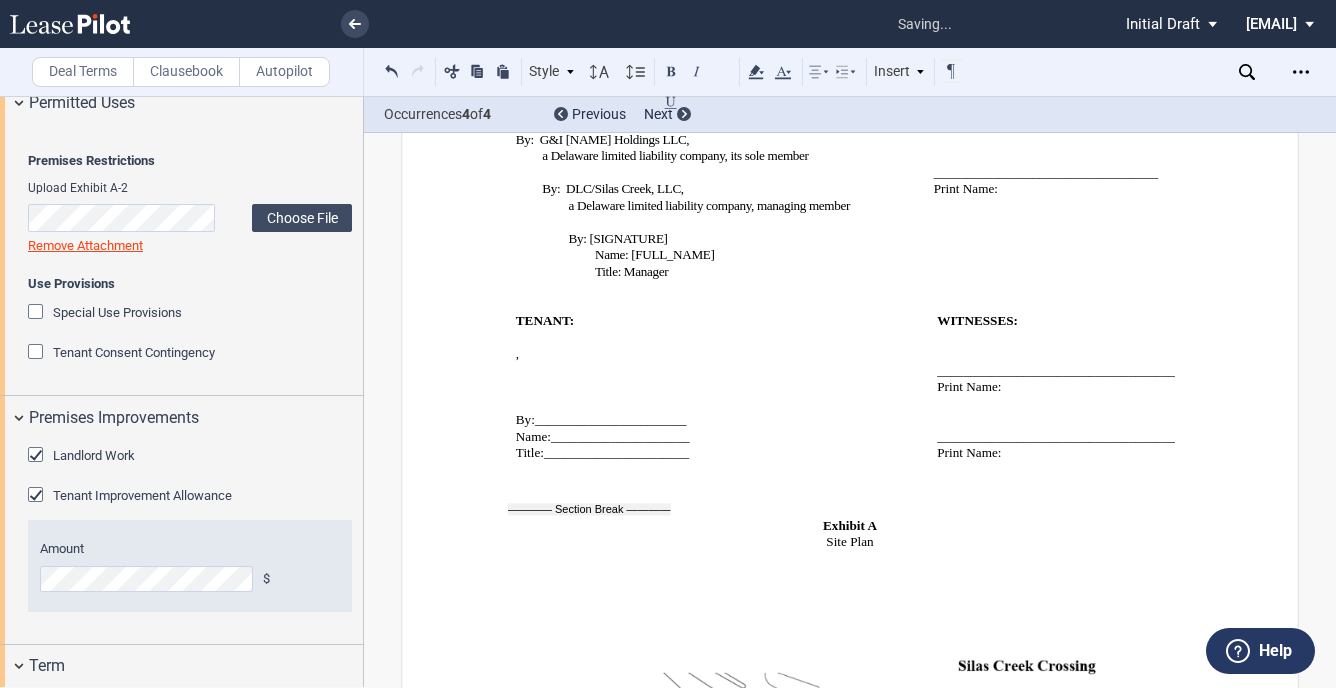 click at bounding box center [38, 457] 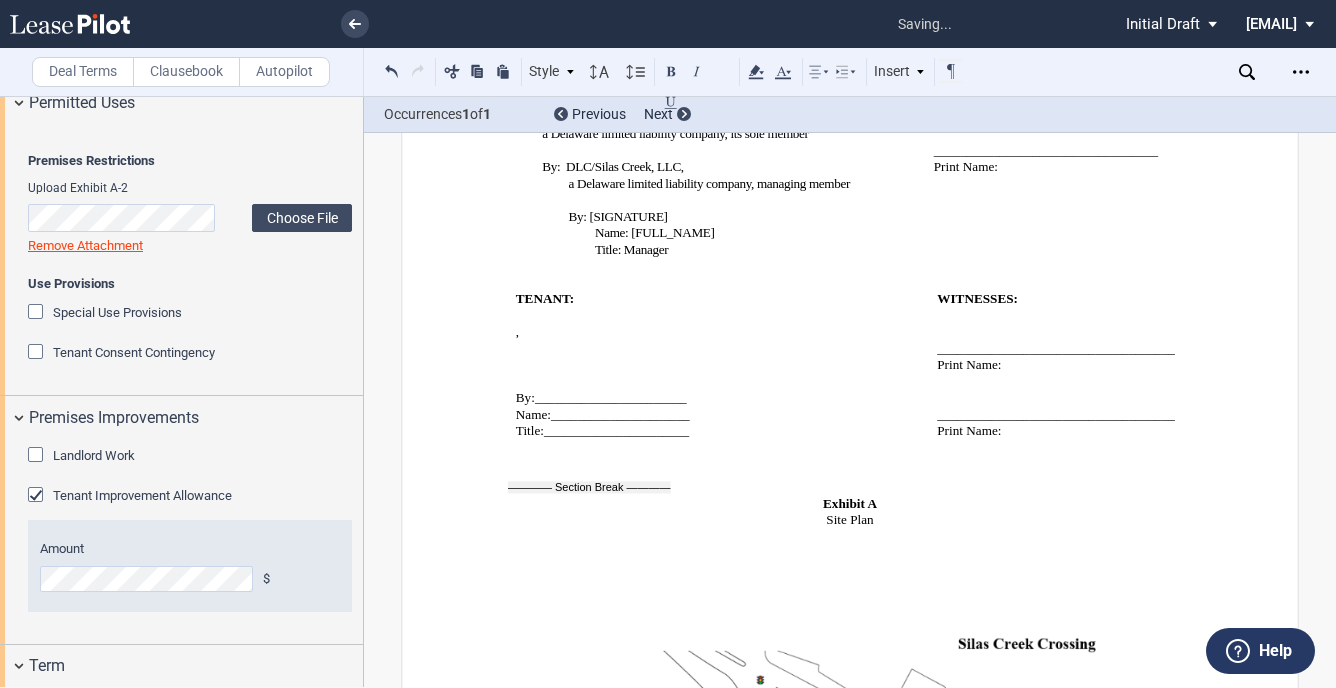 click at bounding box center (38, 457) 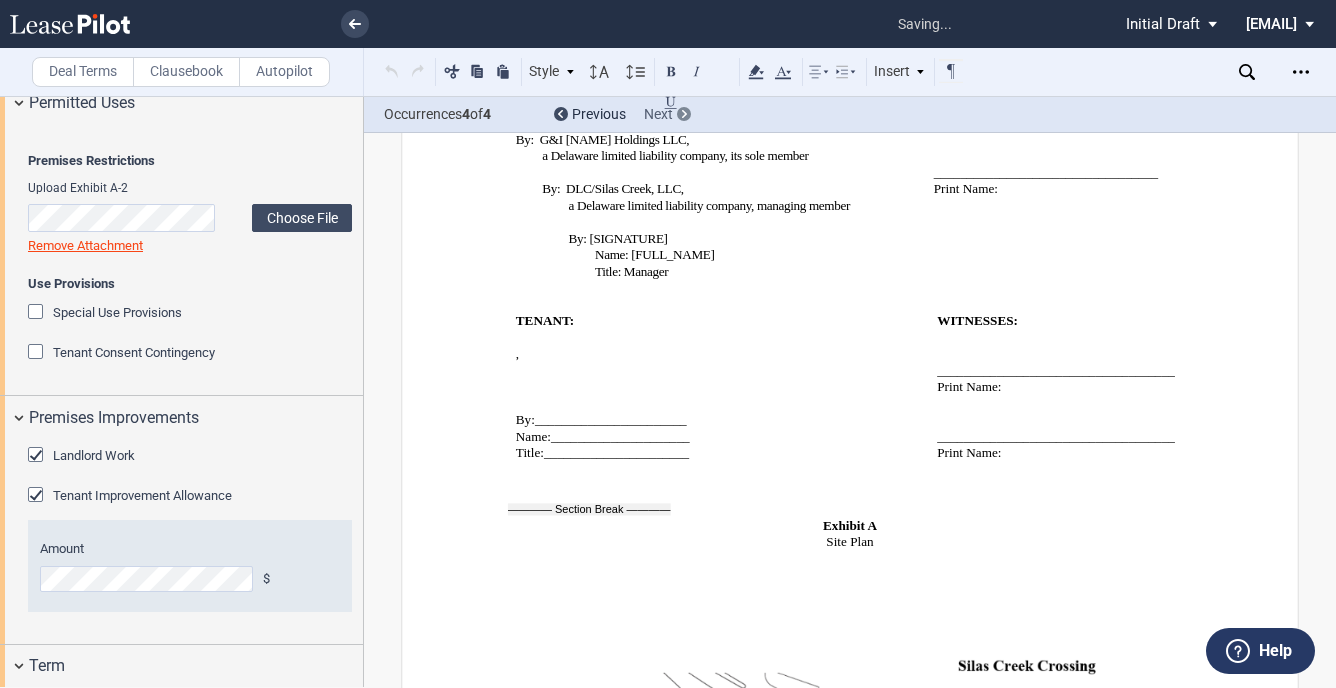 click on "Next" at bounding box center [667, 115] 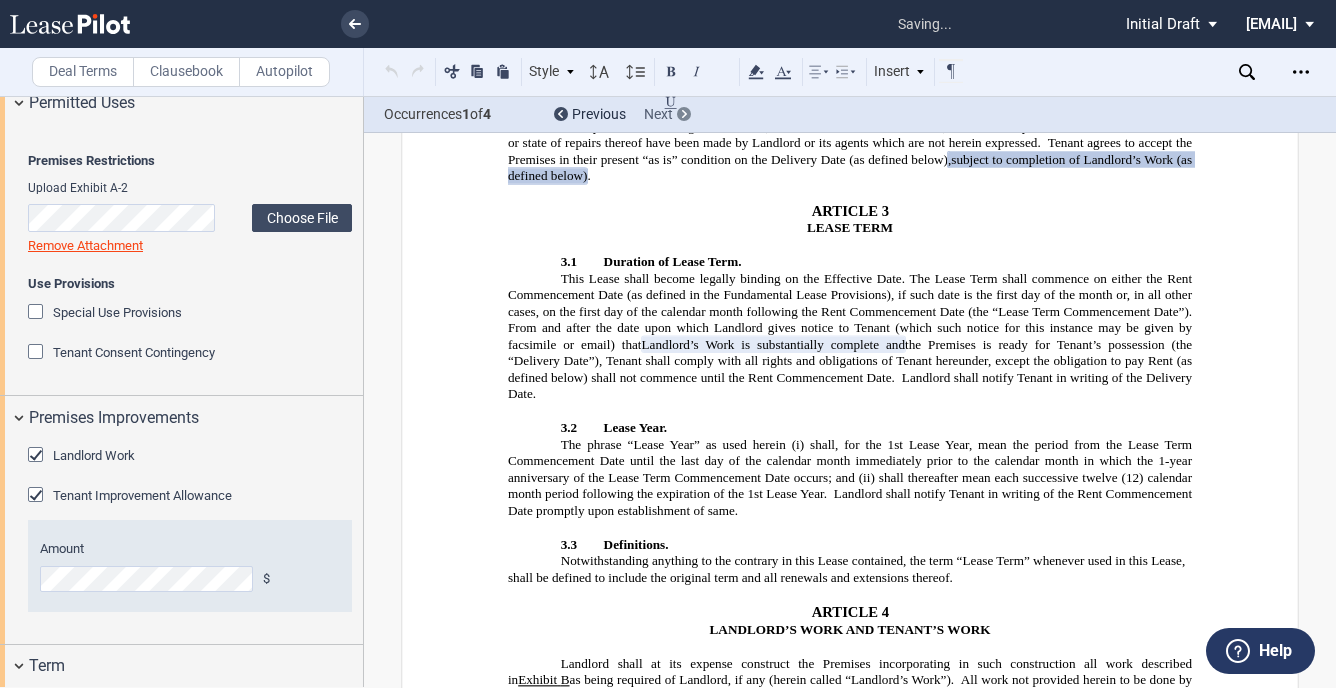 scroll, scrollTop: 1460, scrollLeft: 0, axis: vertical 